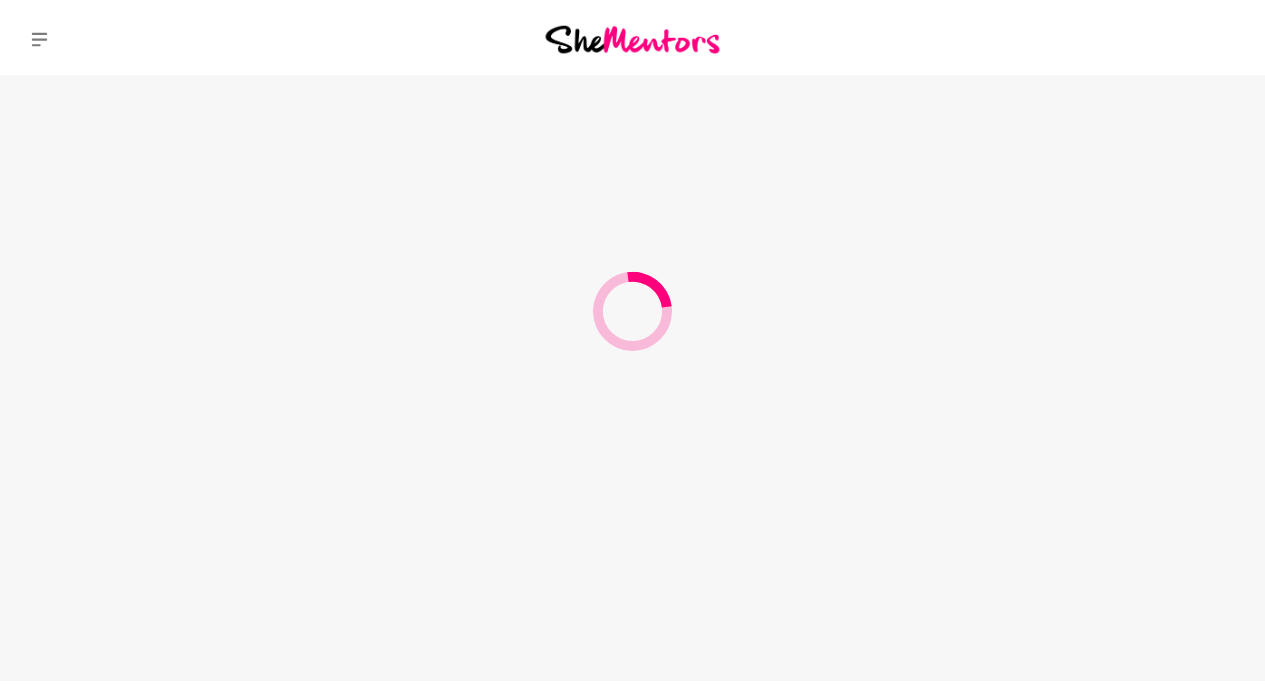 scroll, scrollTop: 0, scrollLeft: 0, axis: both 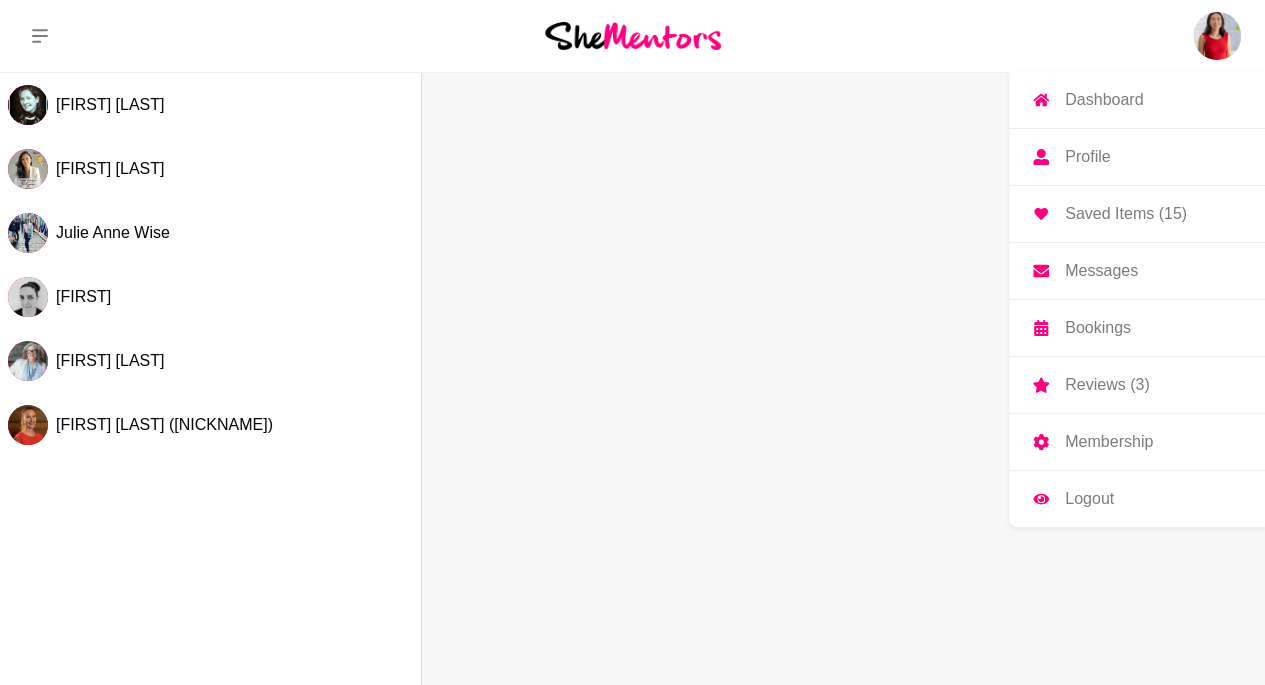 click on "Bookings" at bounding box center (1098, 328) 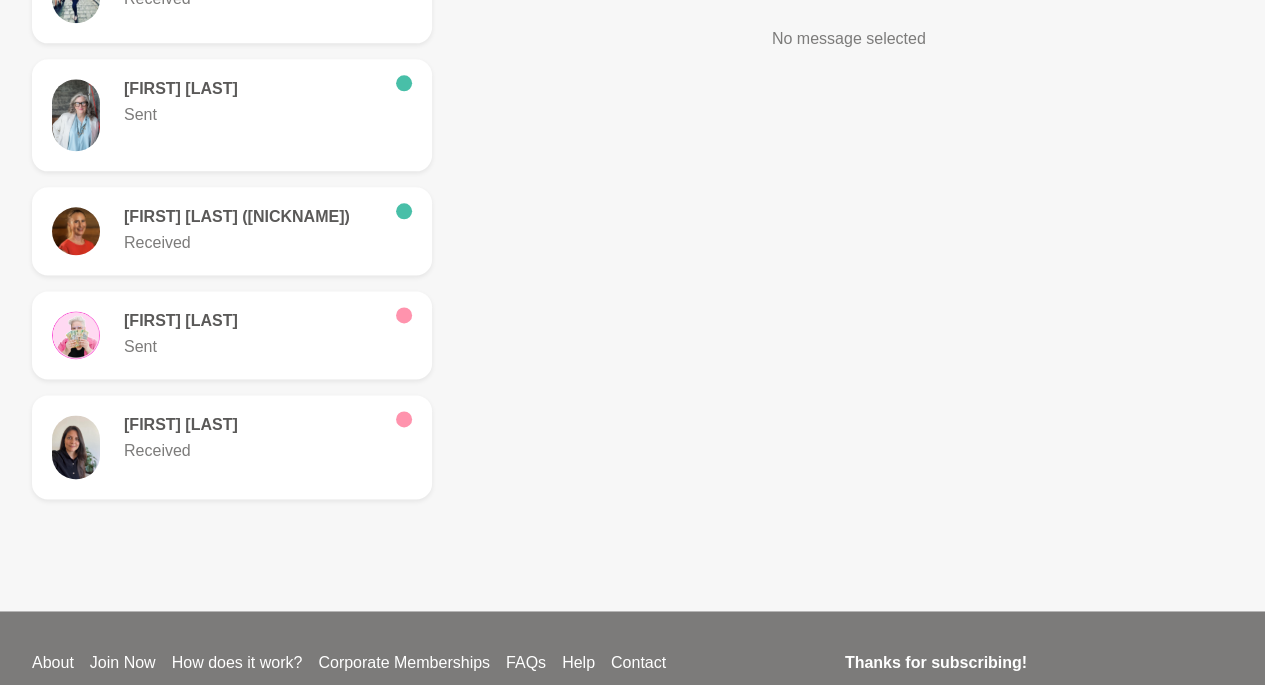 scroll, scrollTop: 900, scrollLeft: 0, axis: vertical 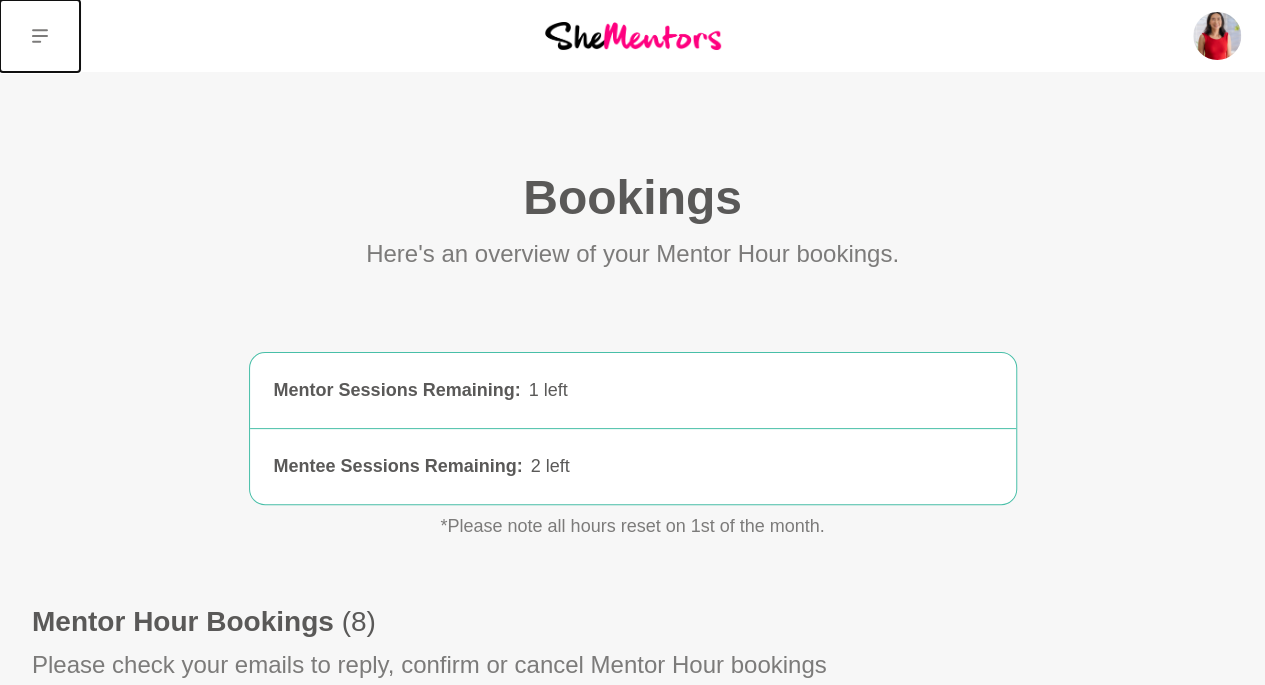 click at bounding box center (40, 36) 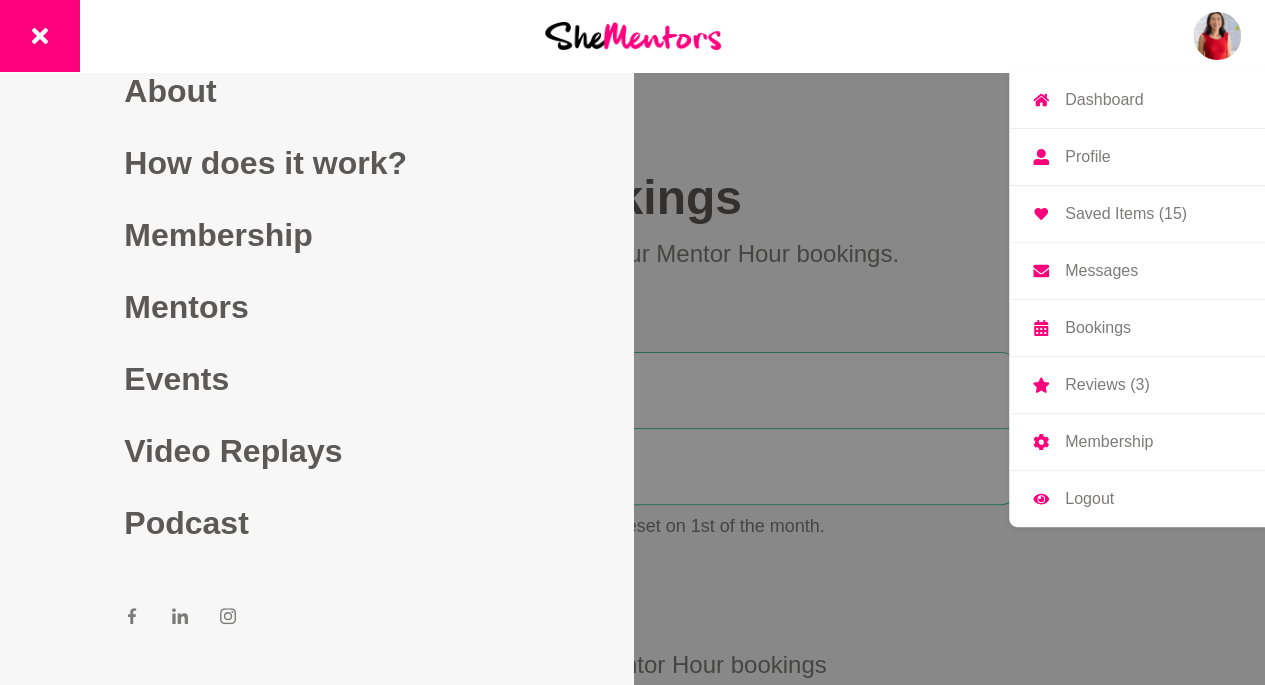 click at bounding box center [1217, 36] 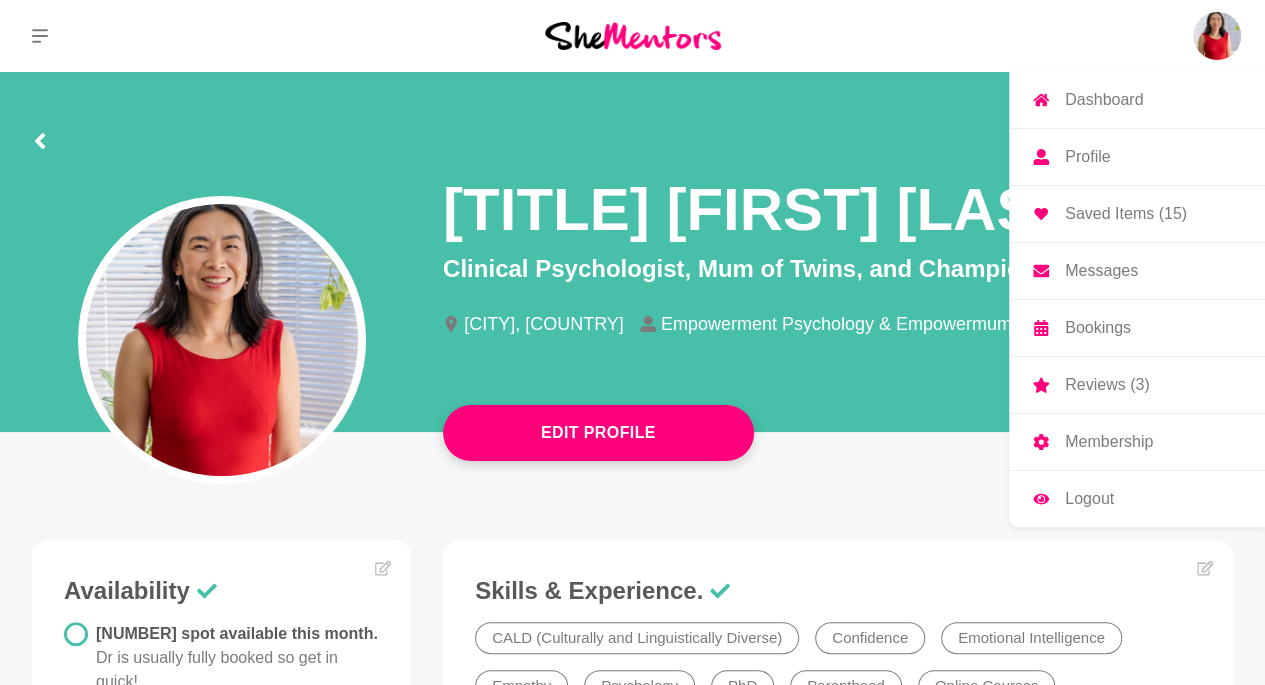 click at bounding box center [1217, 36] 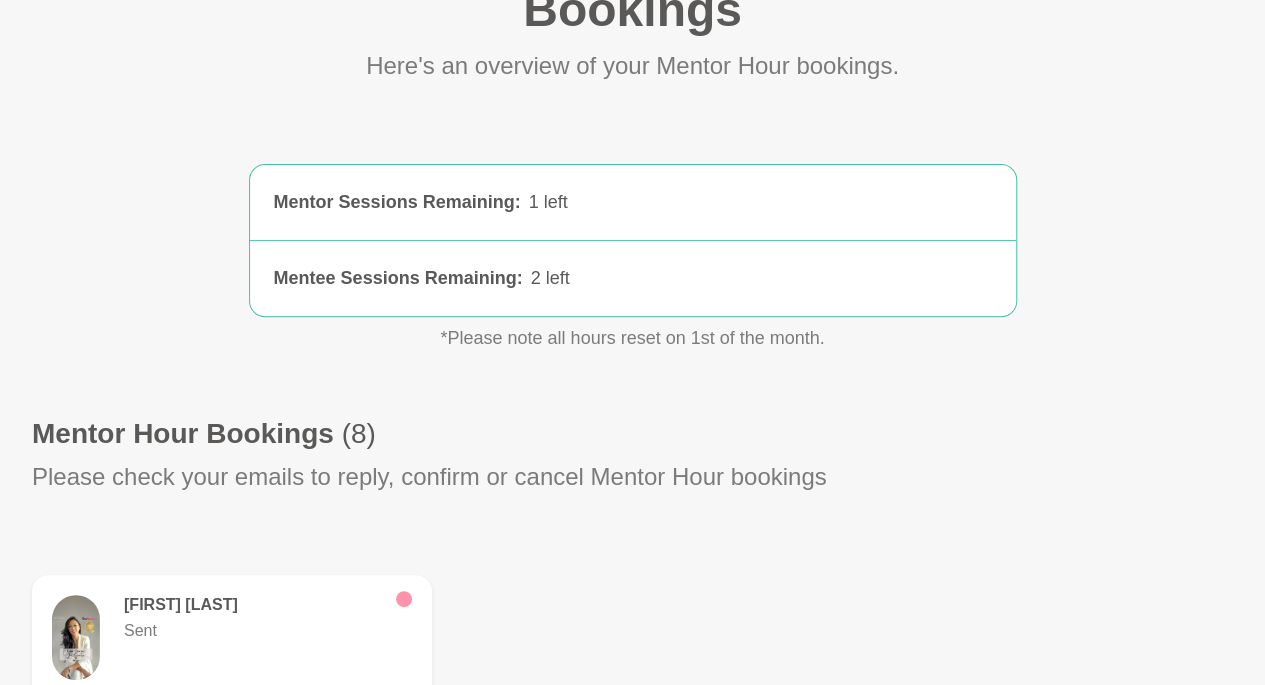 scroll, scrollTop: 0, scrollLeft: 0, axis: both 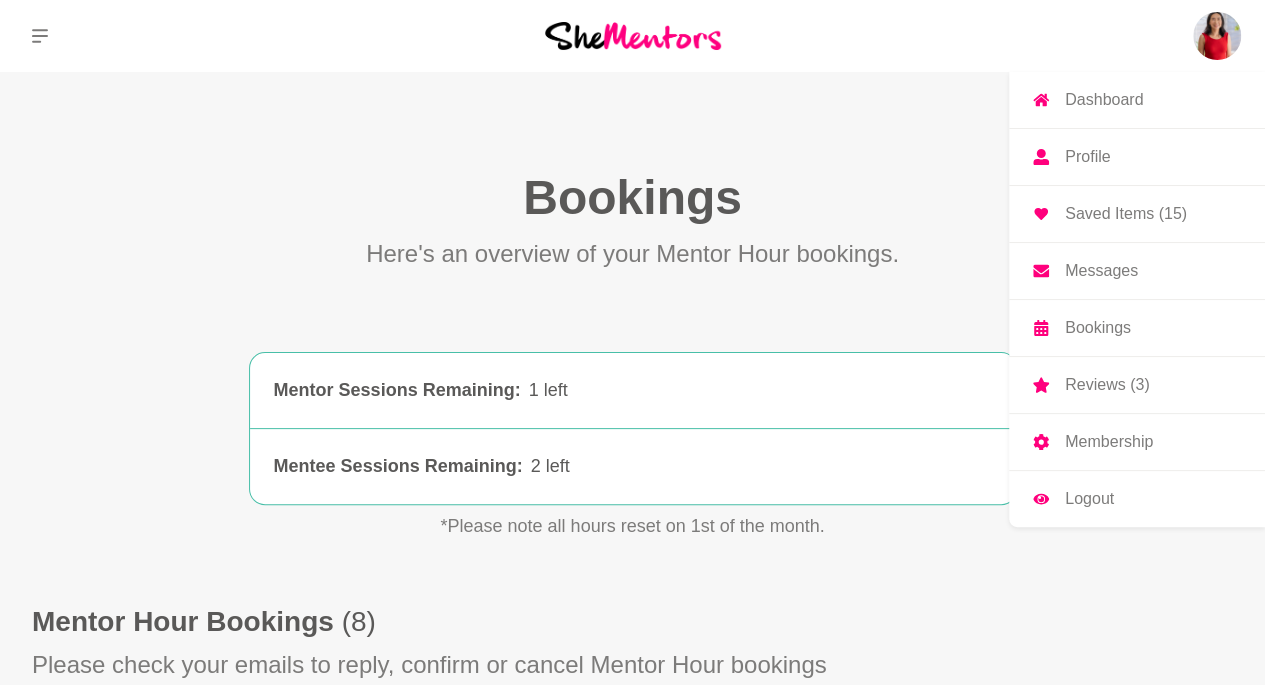 click at bounding box center (1217, 36) 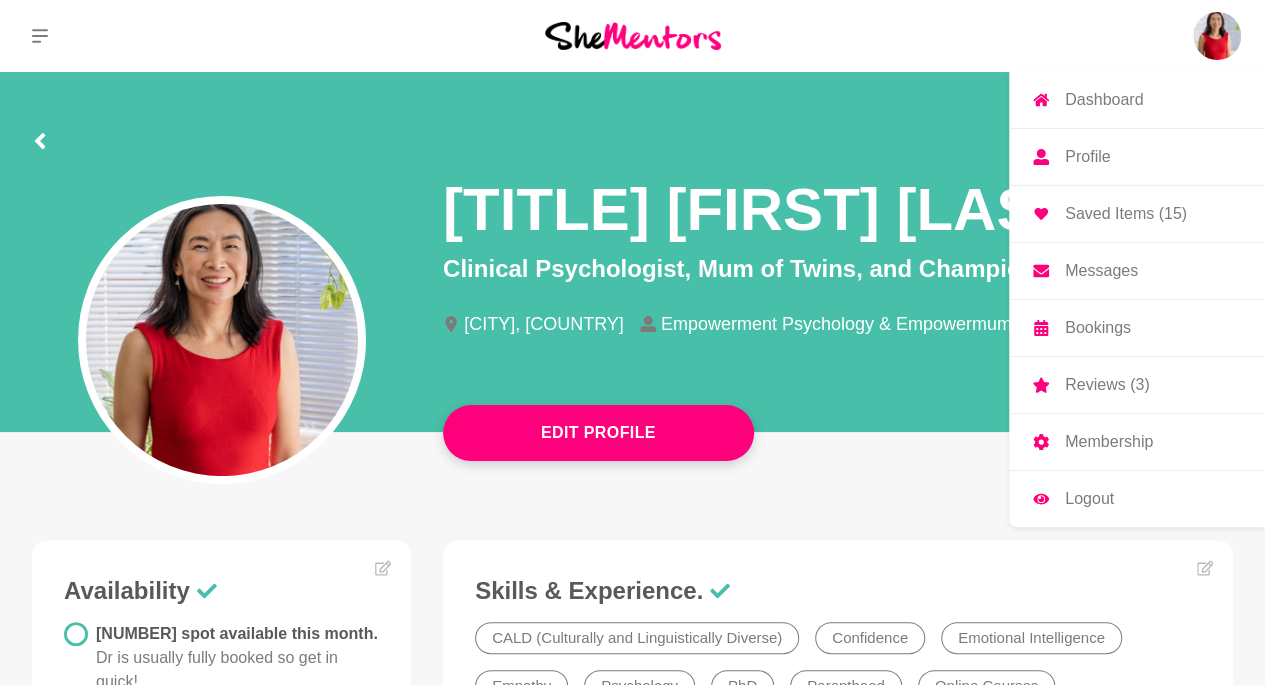 click on "Reviews (3)" at bounding box center (1137, 385) 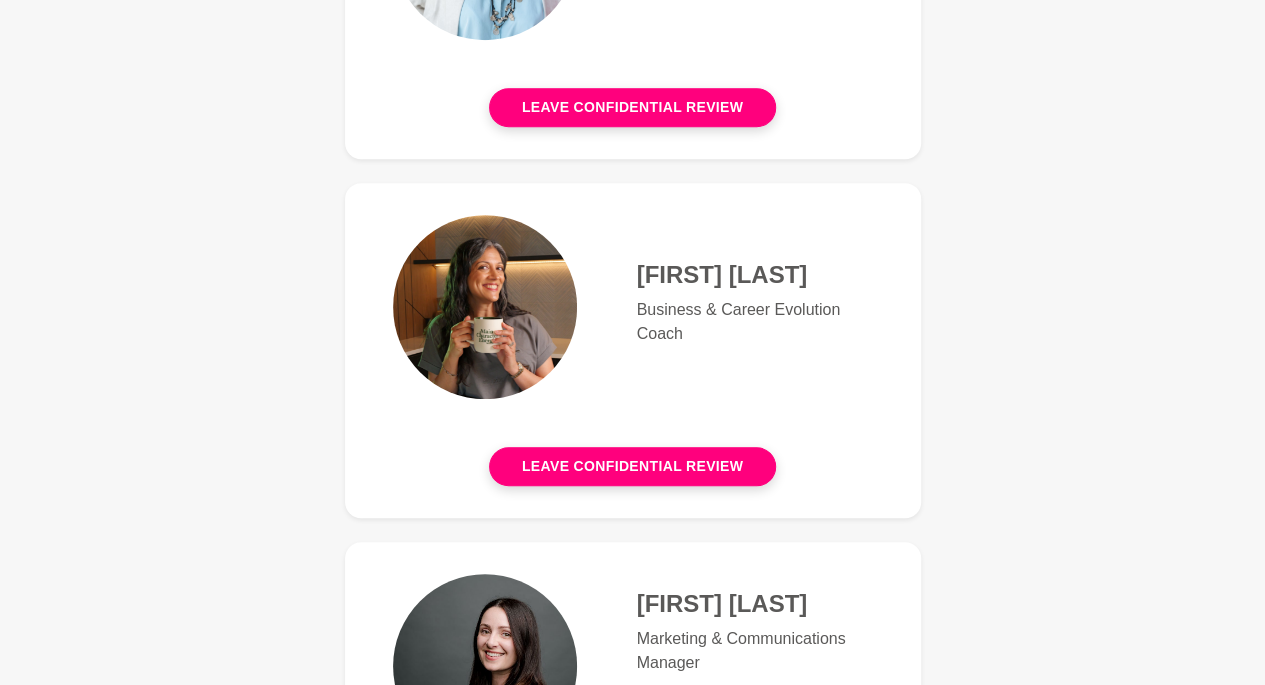 scroll, scrollTop: 700, scrollLeft: 0, axis: vertical 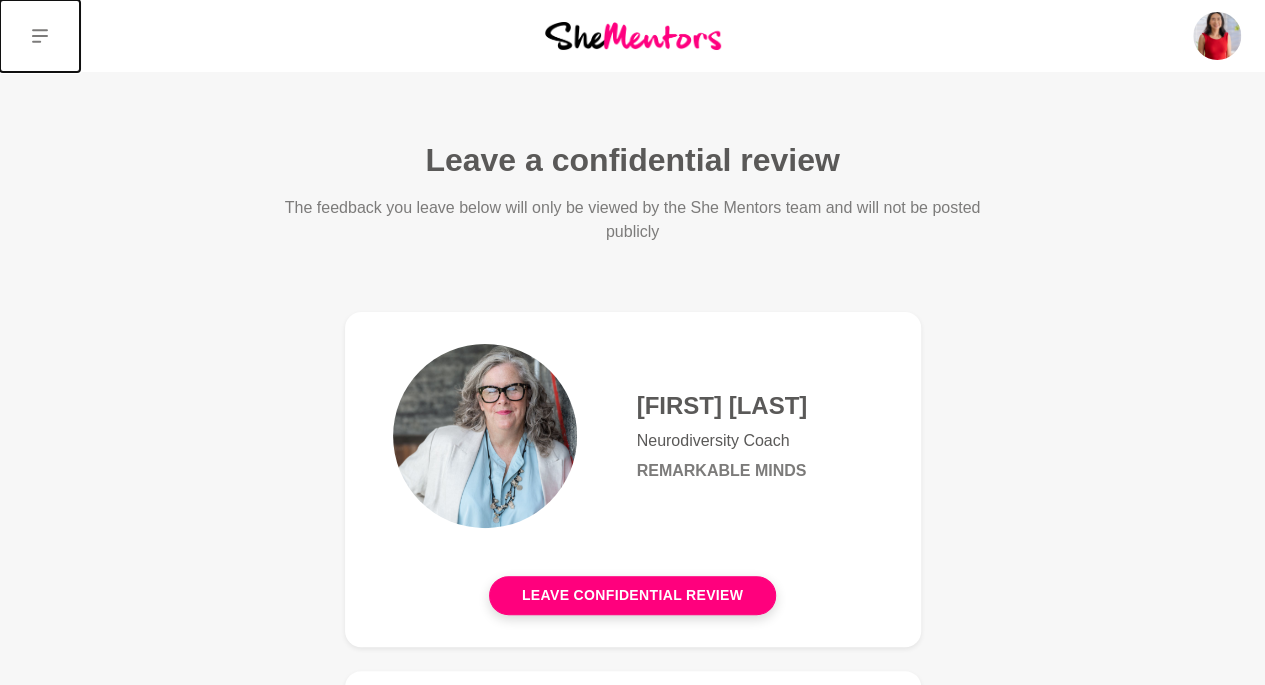 click 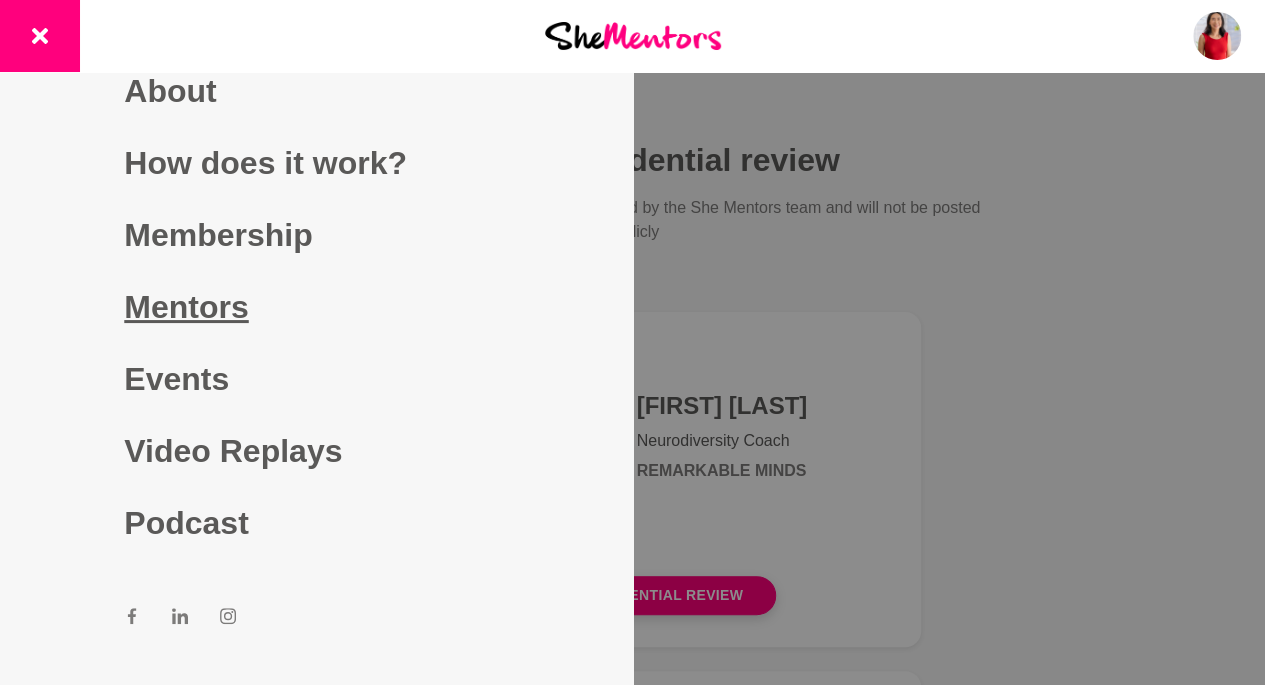click on "Mentors" at bounding box center (316, 307) 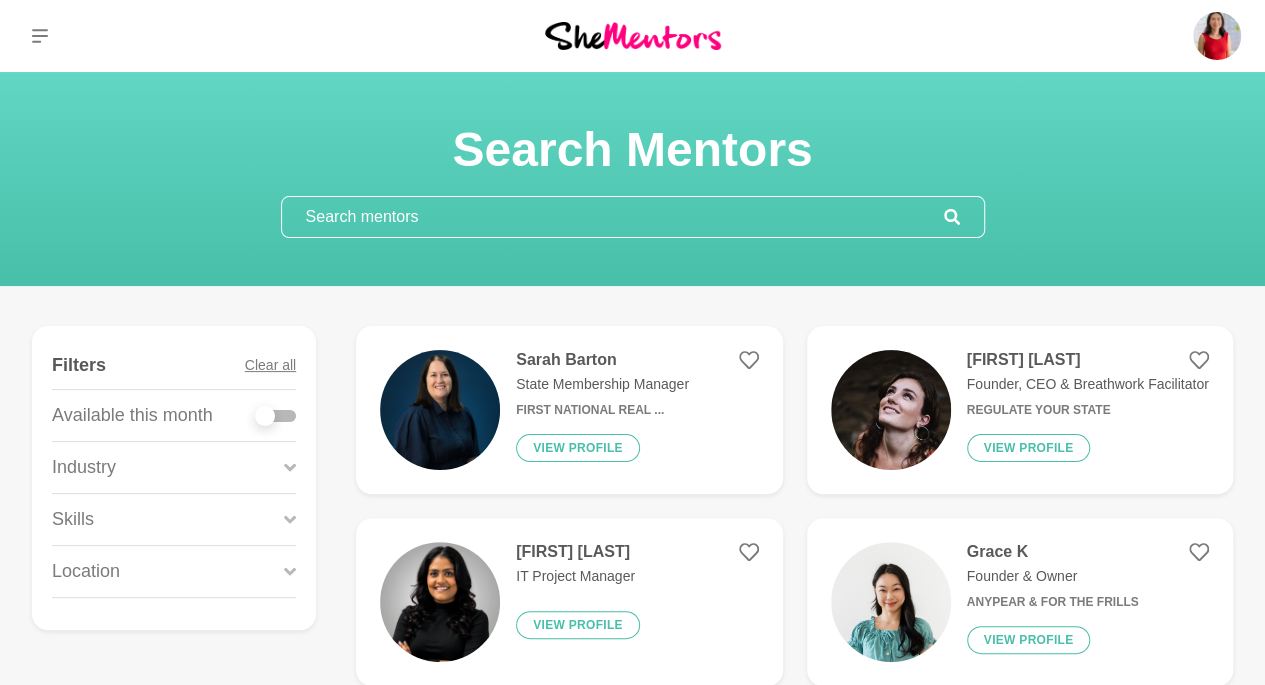click at bounding box center [276, 415] 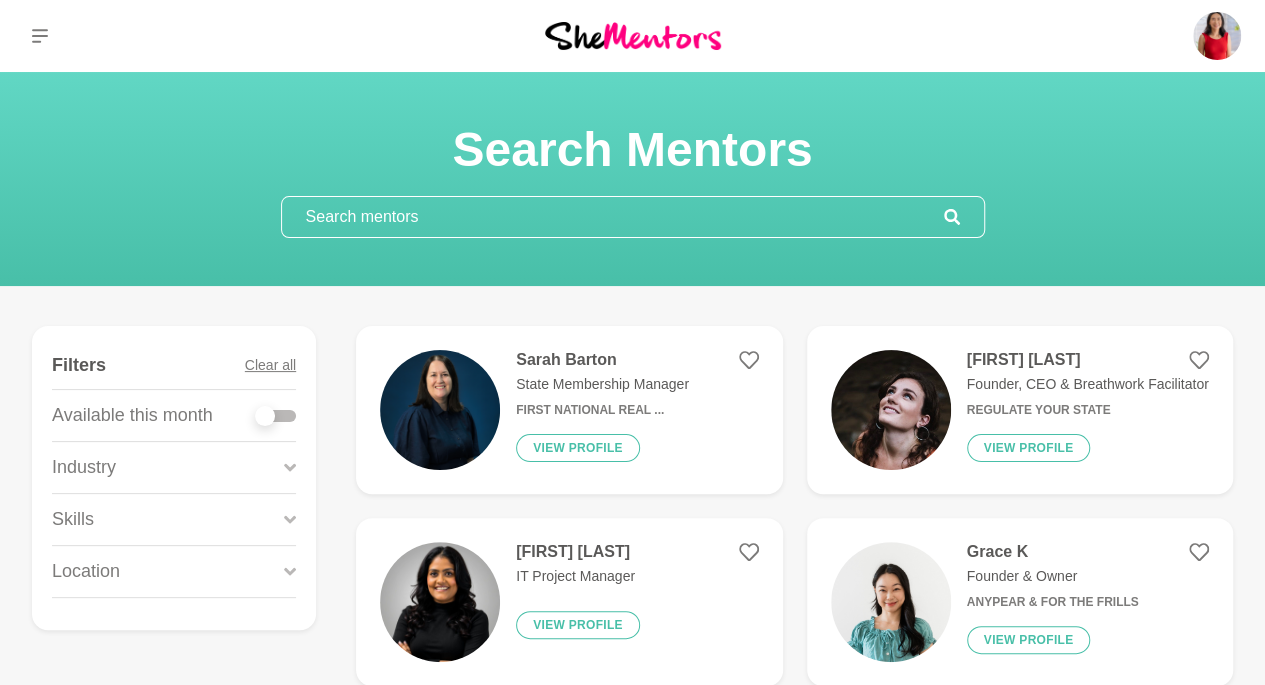 checkbox on "true" 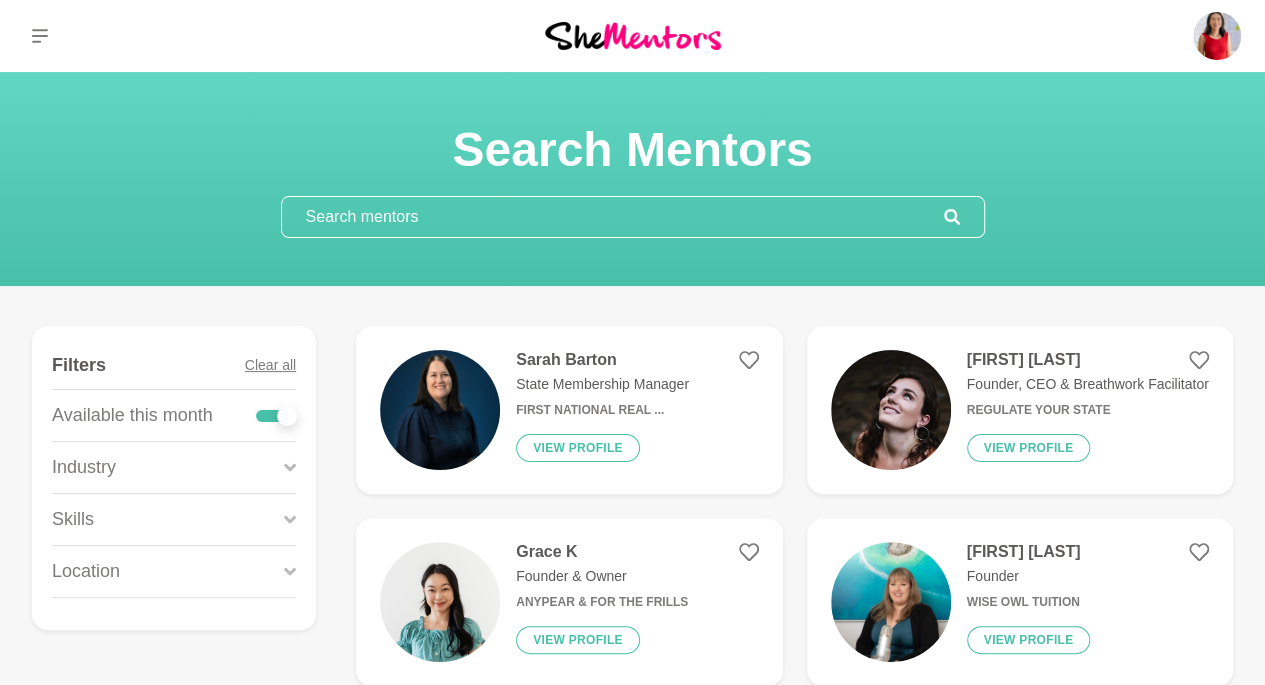 click at bounding box center (613, 217) 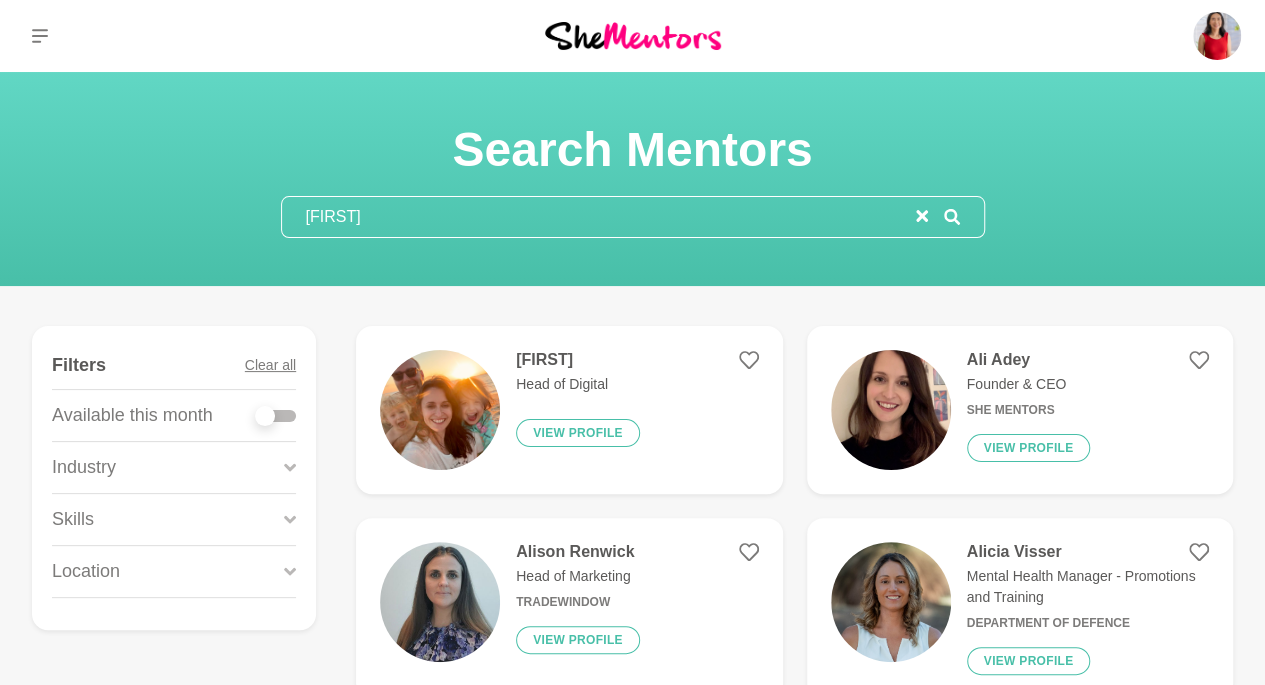 type on "[FIRST]" 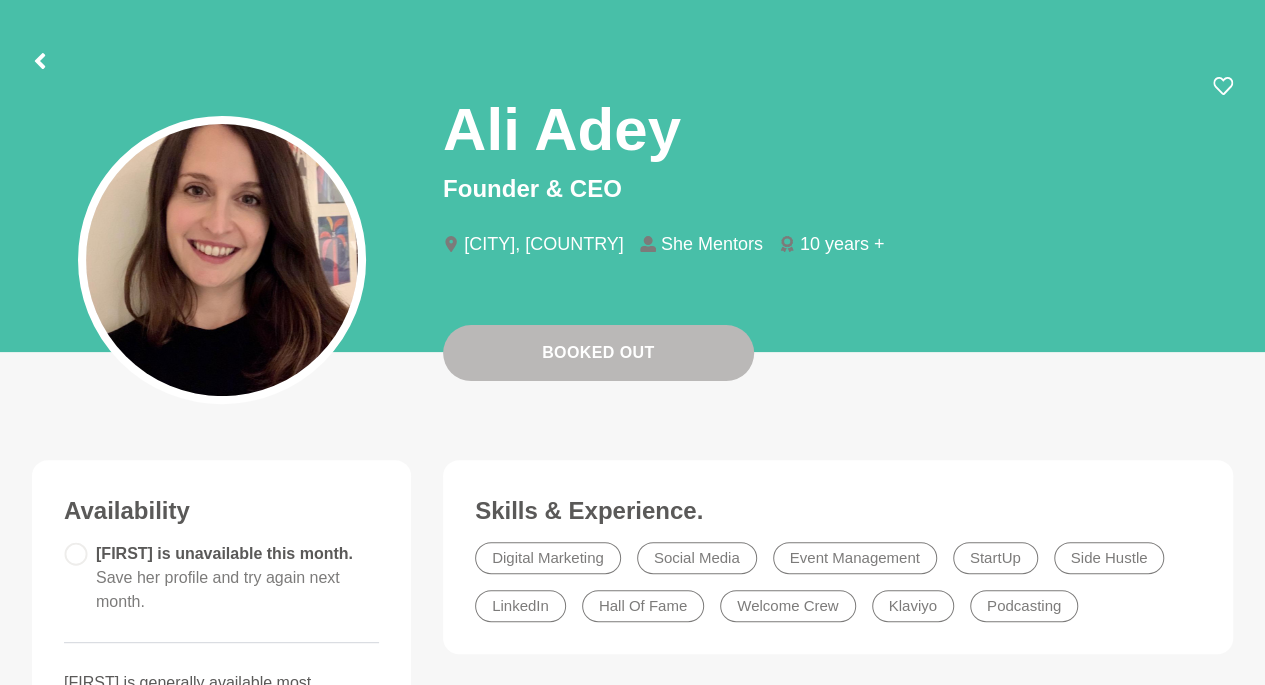 scroll, scrollTop: 0, scrollLeft: 0, axis: both 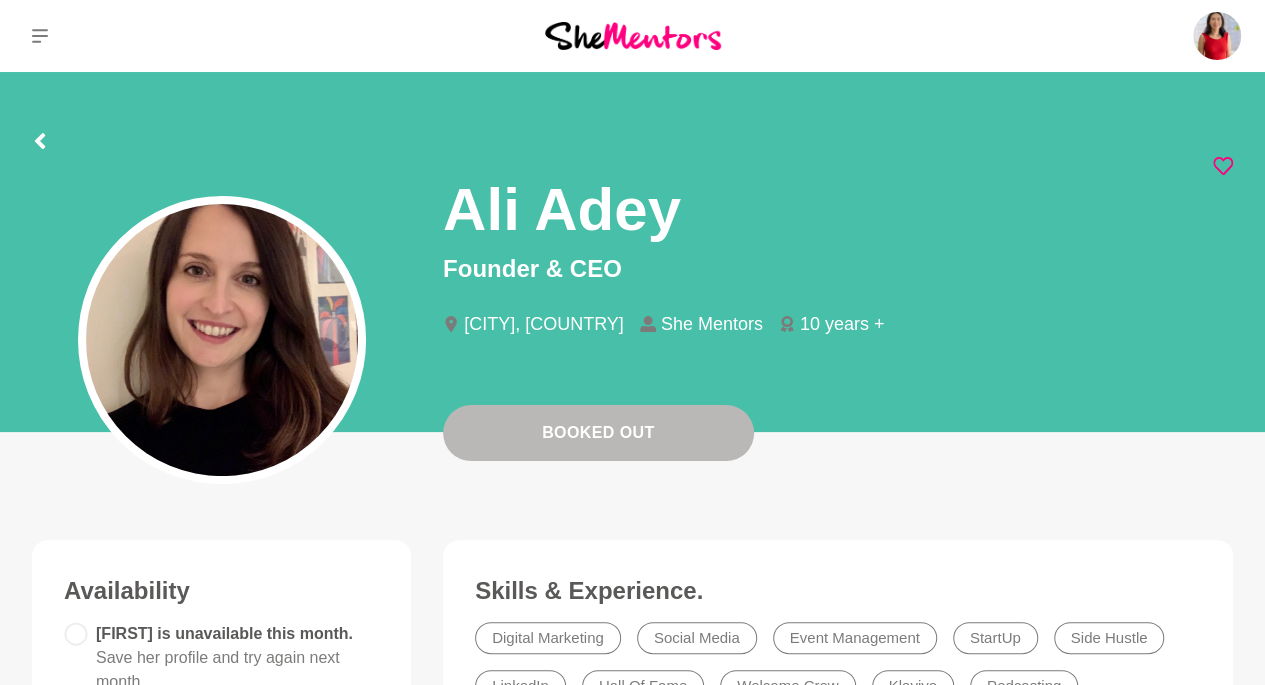 click 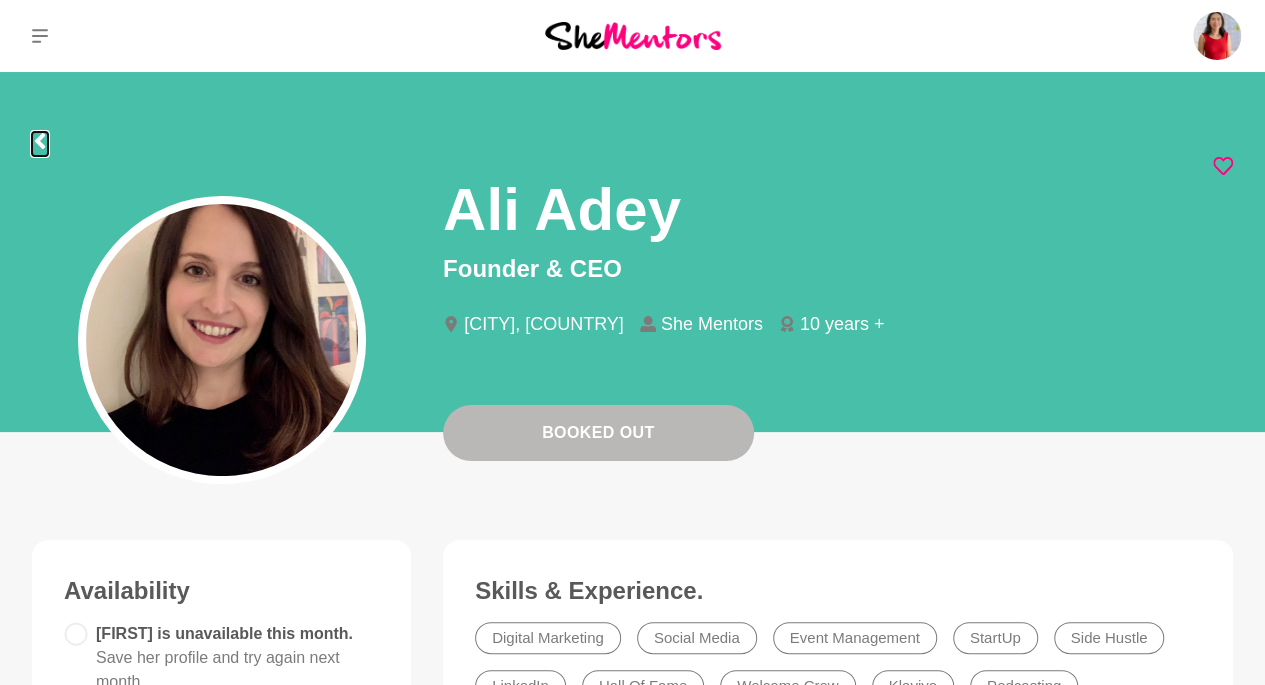 click 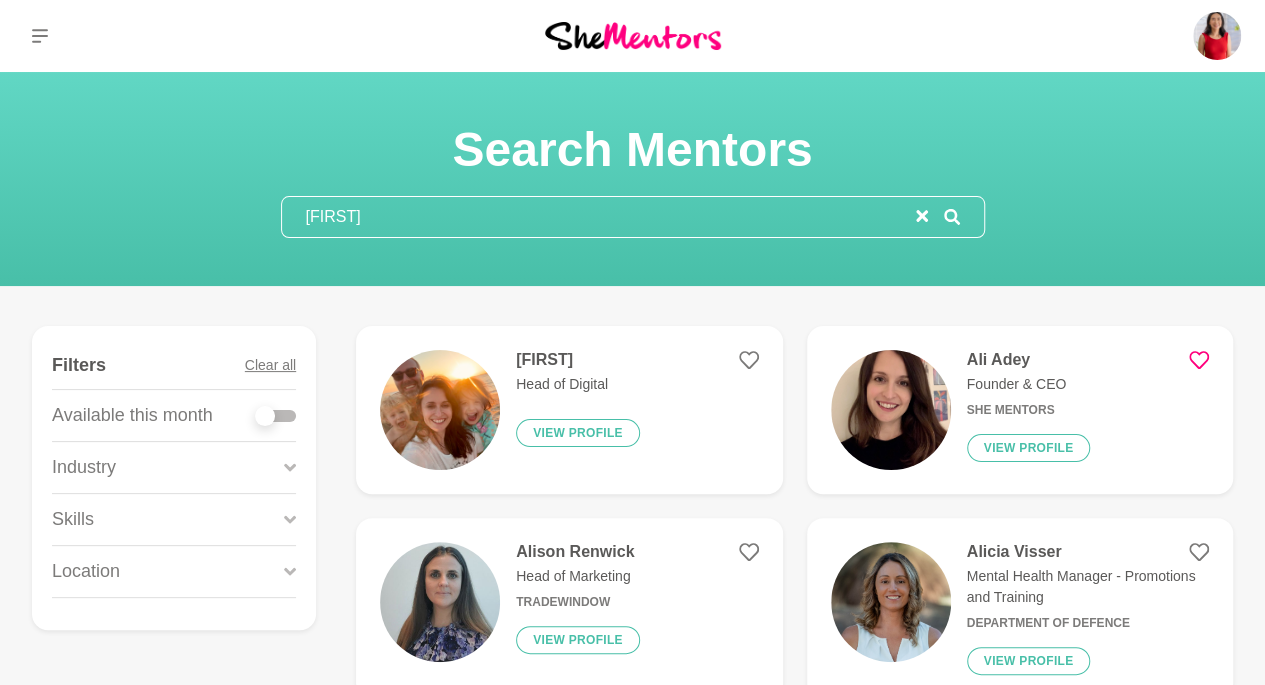 drag, startPoint x: 384, startPoint y: 225, endPoint x: 276, endPoint y: 217, distance: 108.29589 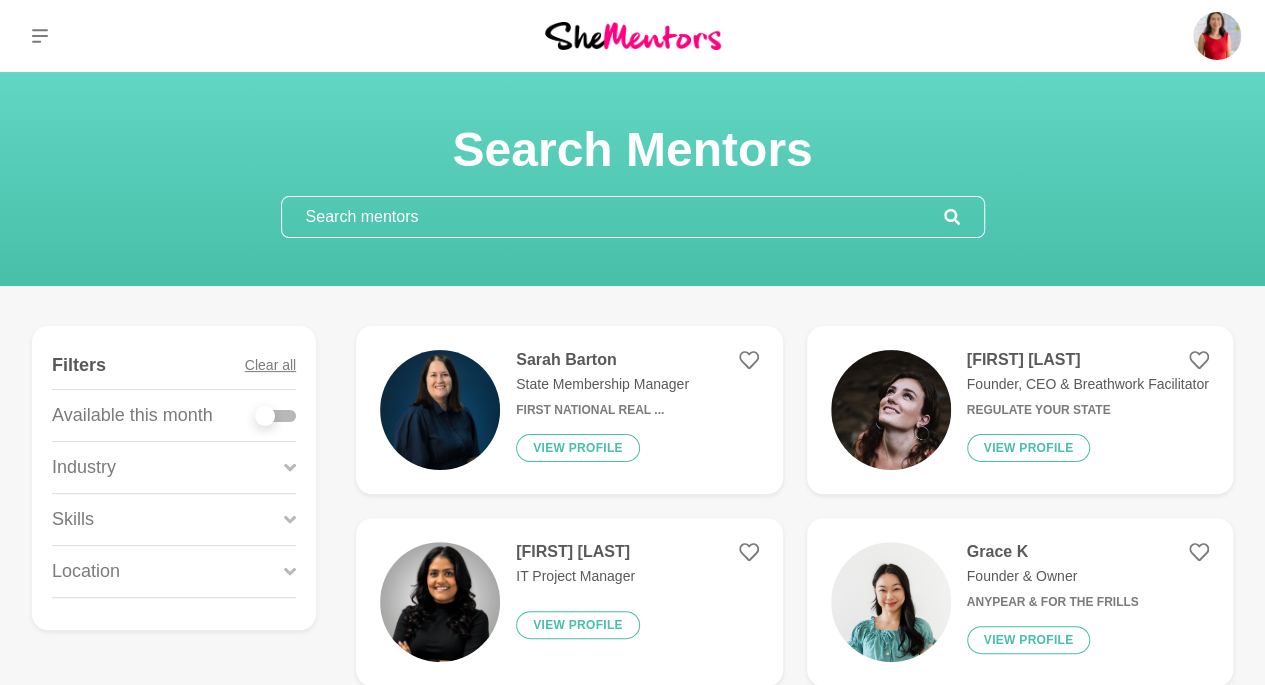 type 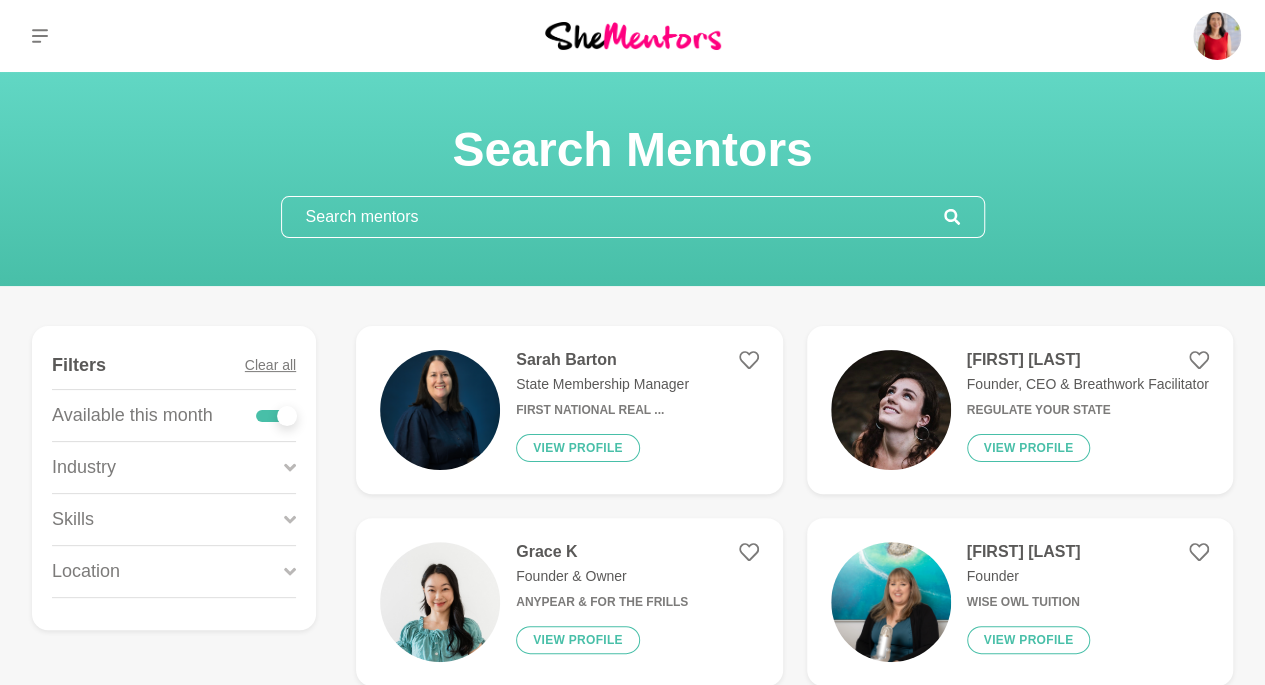 click at bounding box center (613, 217) 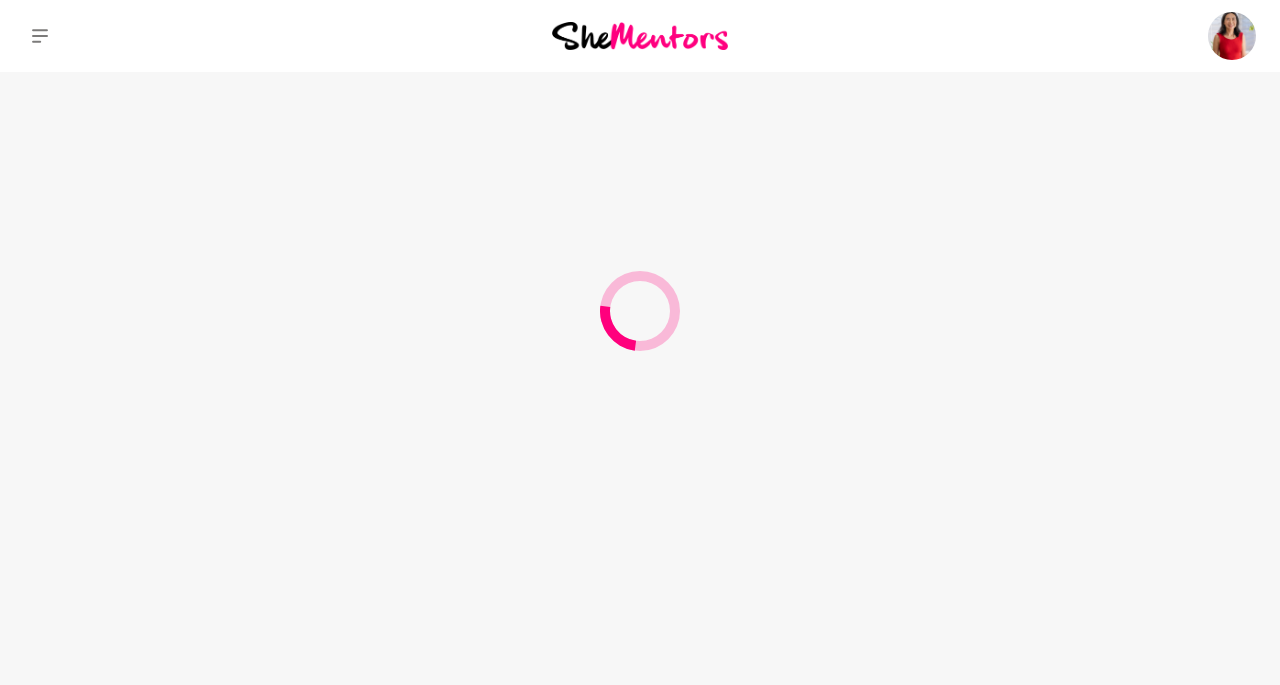 type on "membership" 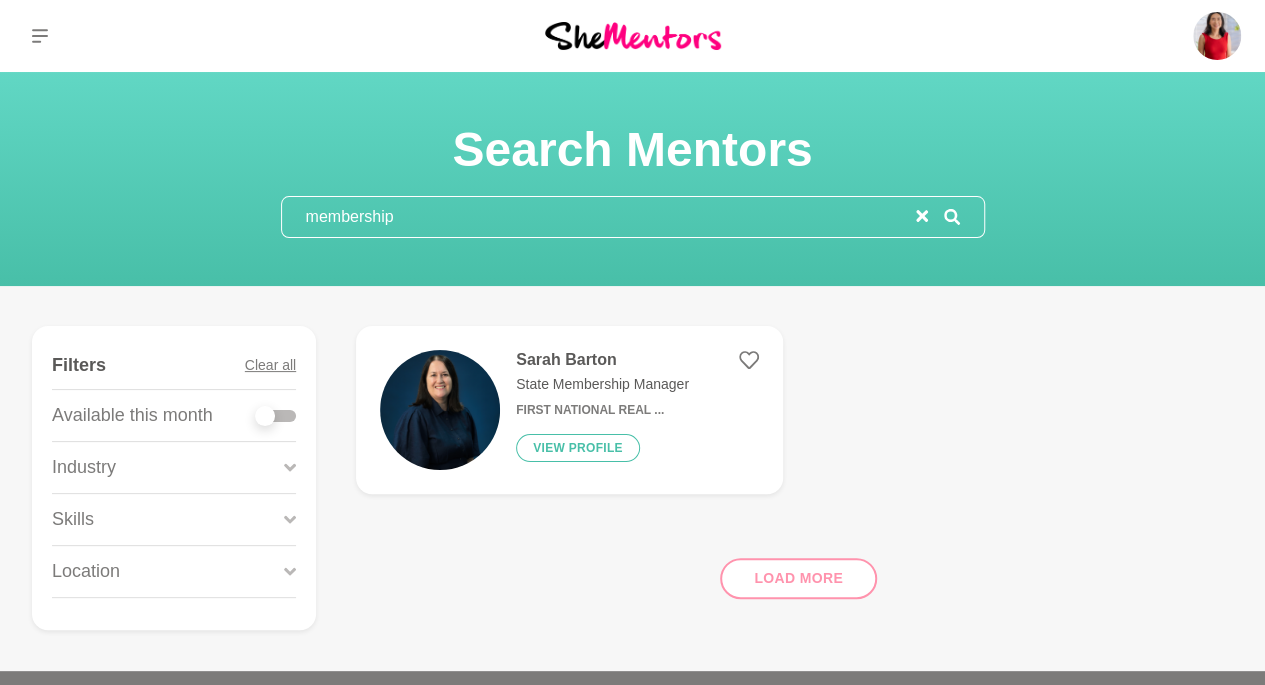 drag, startPoint x: 412, startPoint y: 211, endPoint x: 258, endPoint y: 227, distance: 154.82893 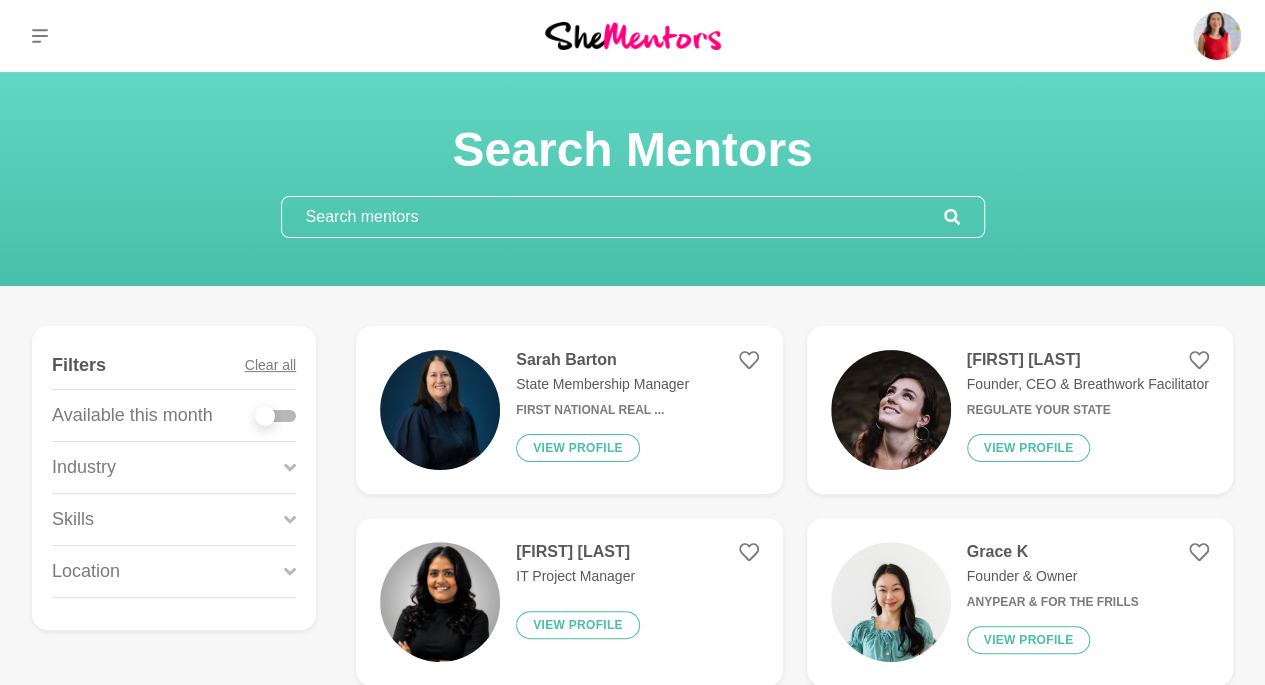 click at bounding box center [276, 415] 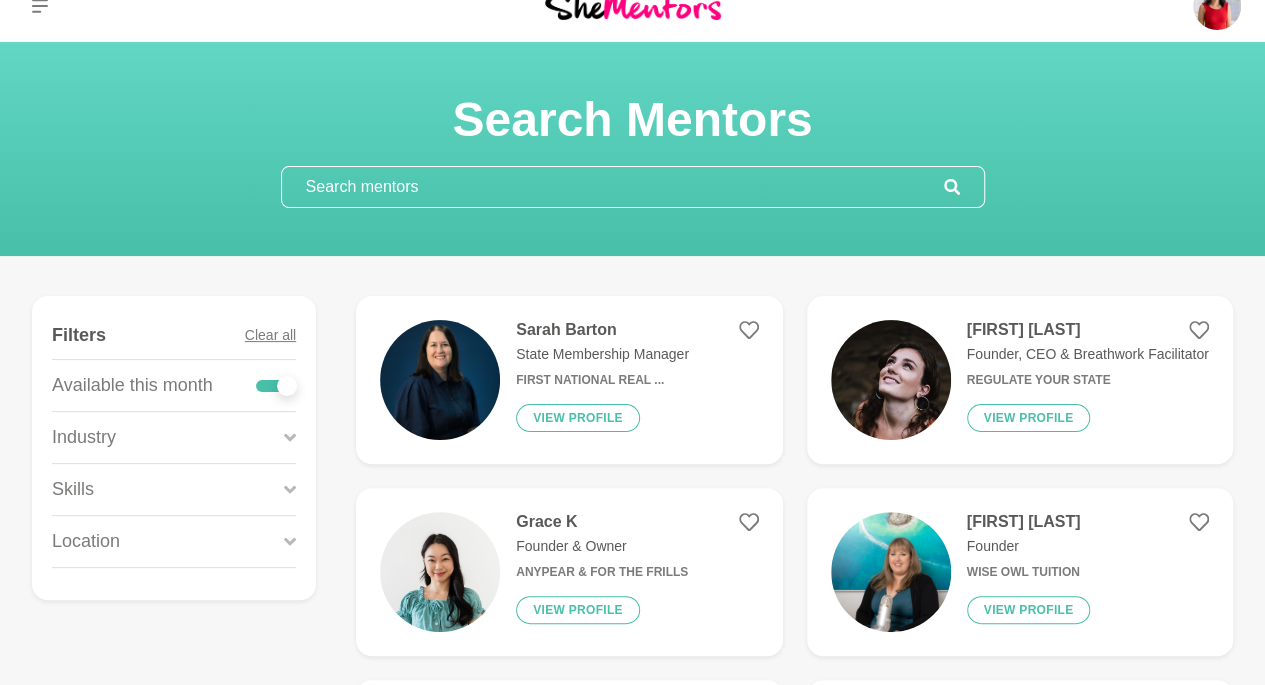 scroll, scrollTop: 0, scrollLeft: 0, axis: both 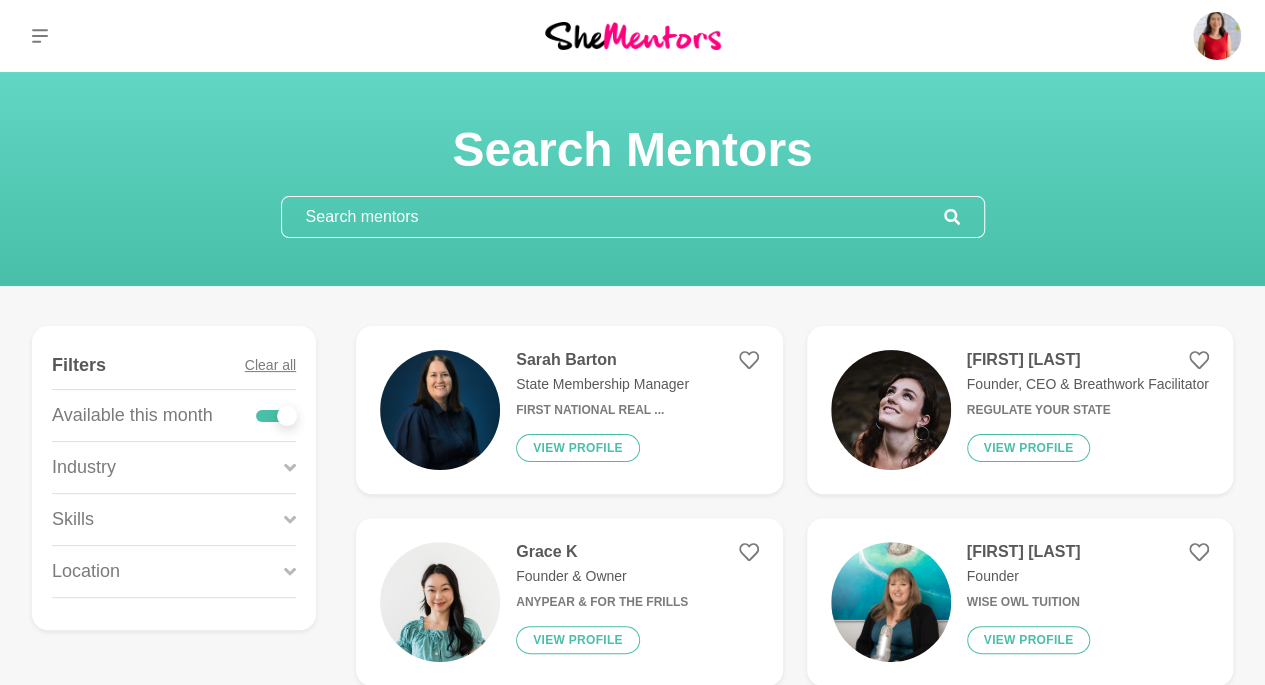 click at bounding box center [613, 217] 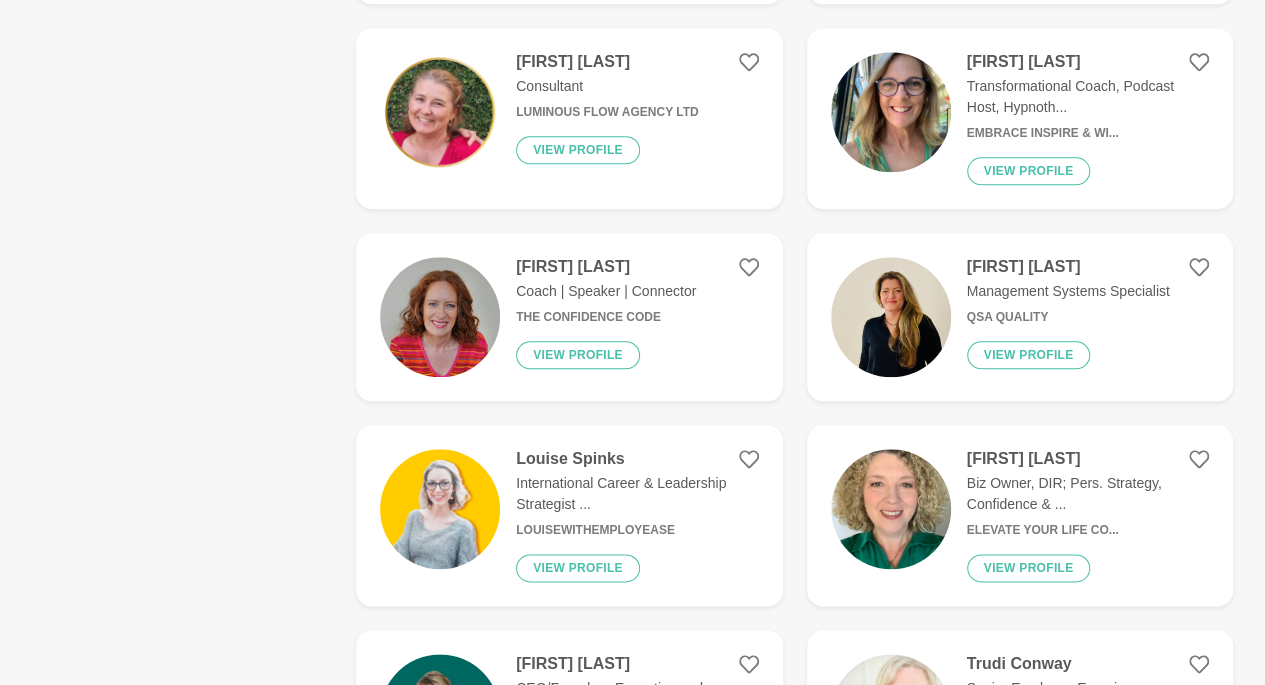 scroll, scrollTop: 1000, scrollLeft: 0, axis: vertical 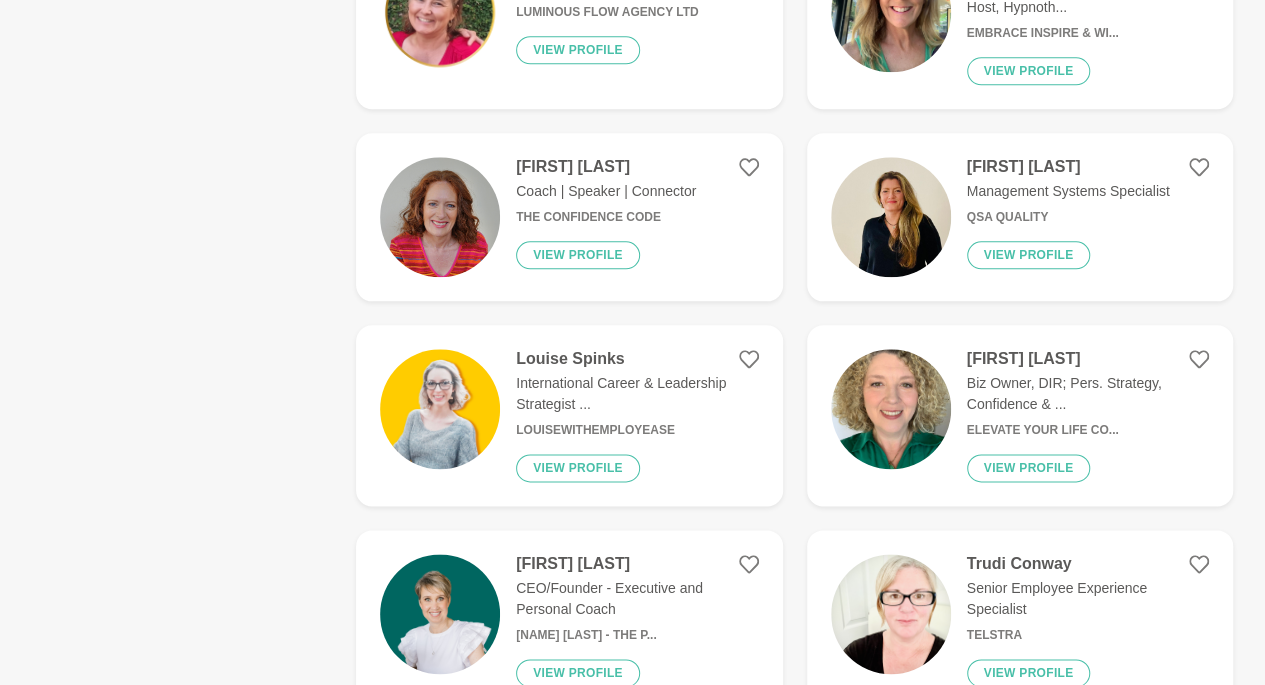 type on "online course" 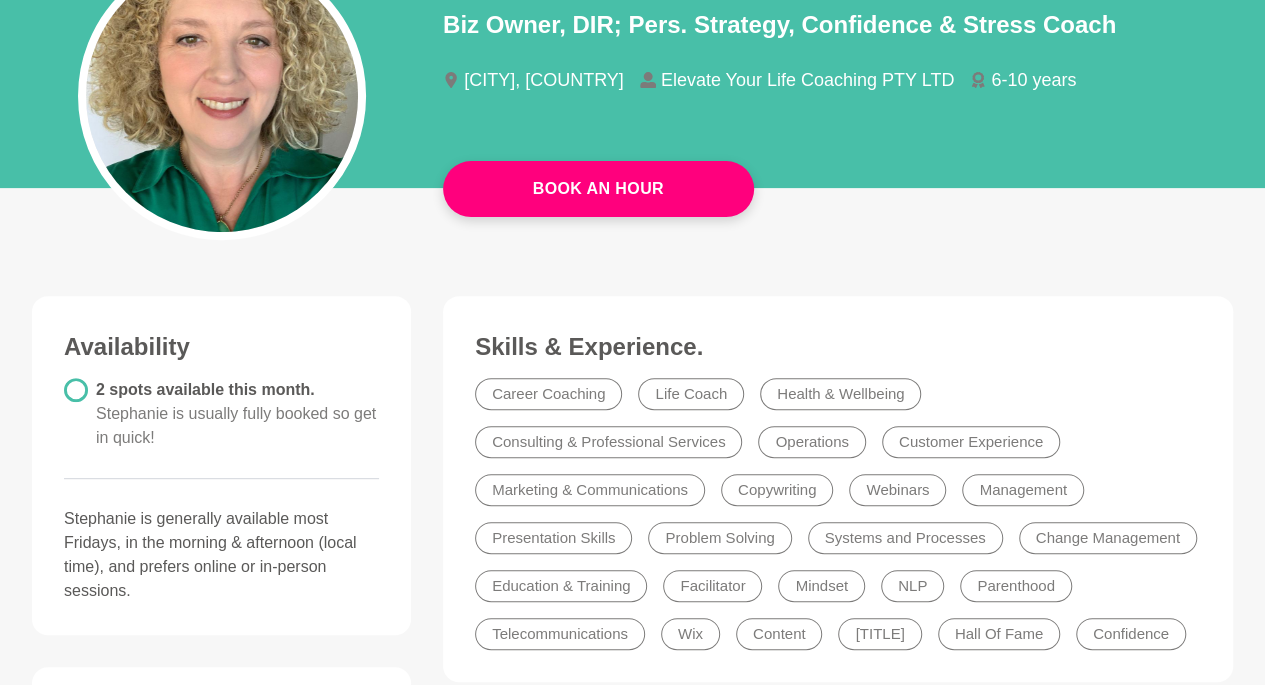 scroll, scrollTop: 100, scrollLeft: 0, axis: vertical 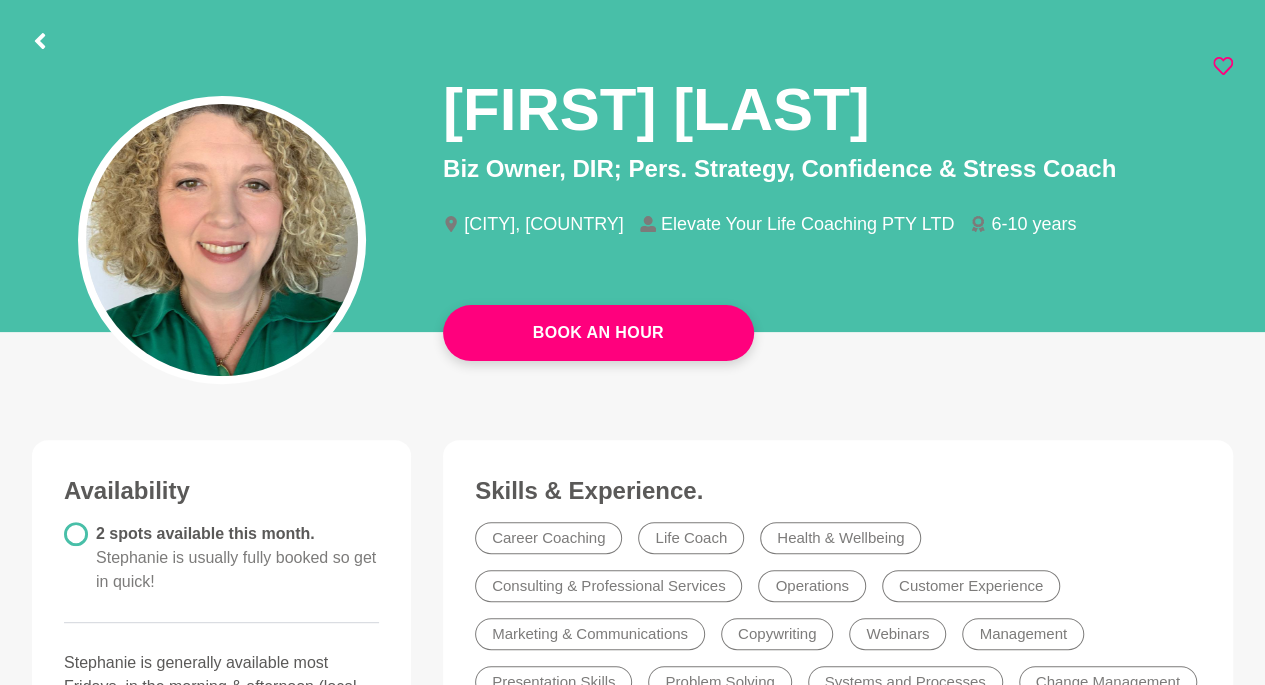 click 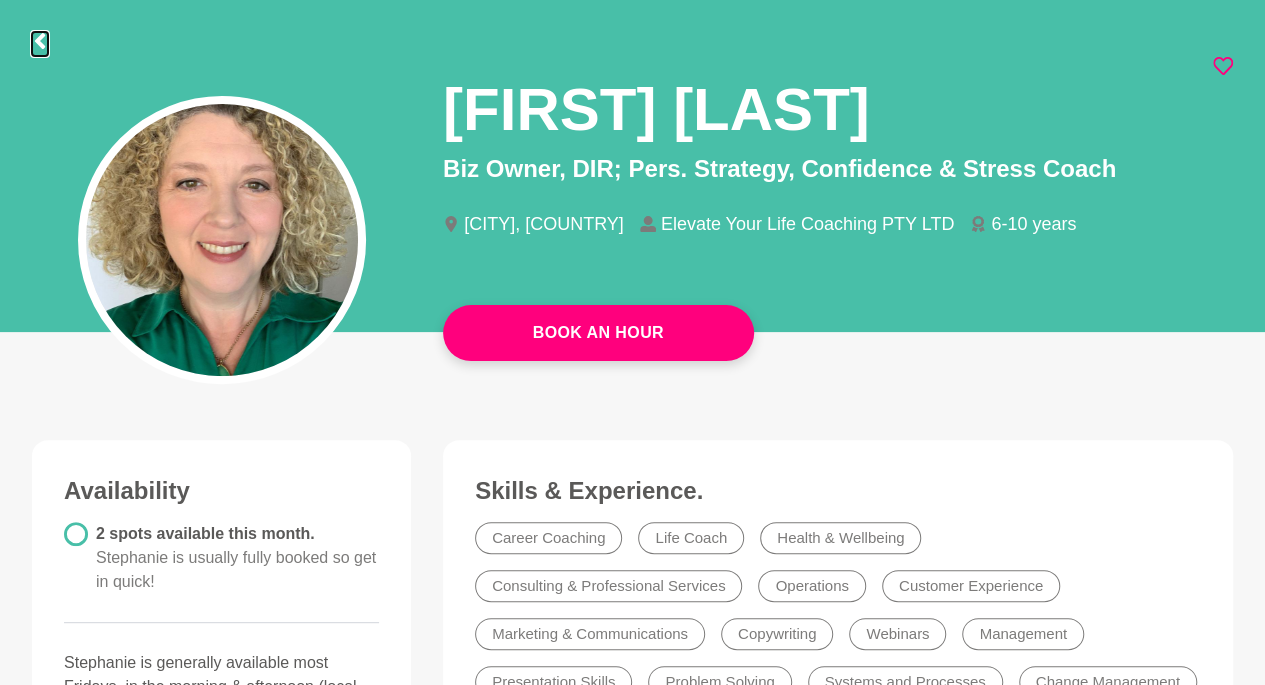 click 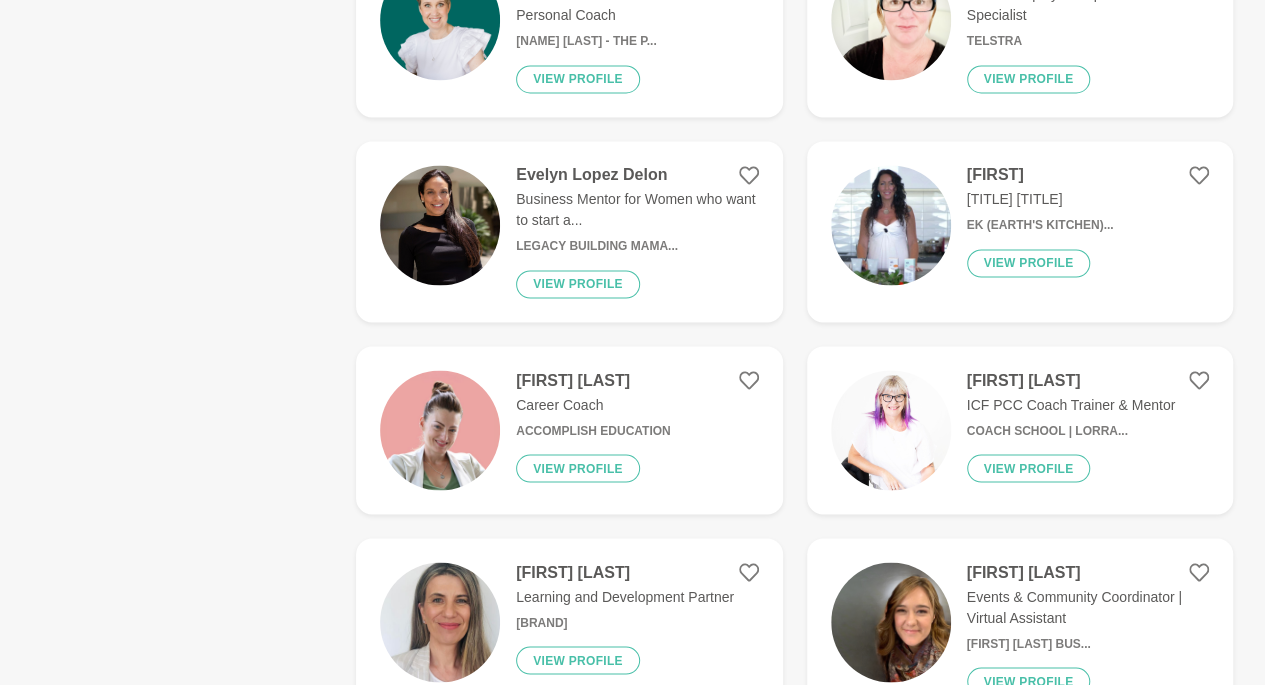 scroll, scrollTop: 1600, scrollLeft: 0, axis: vertical 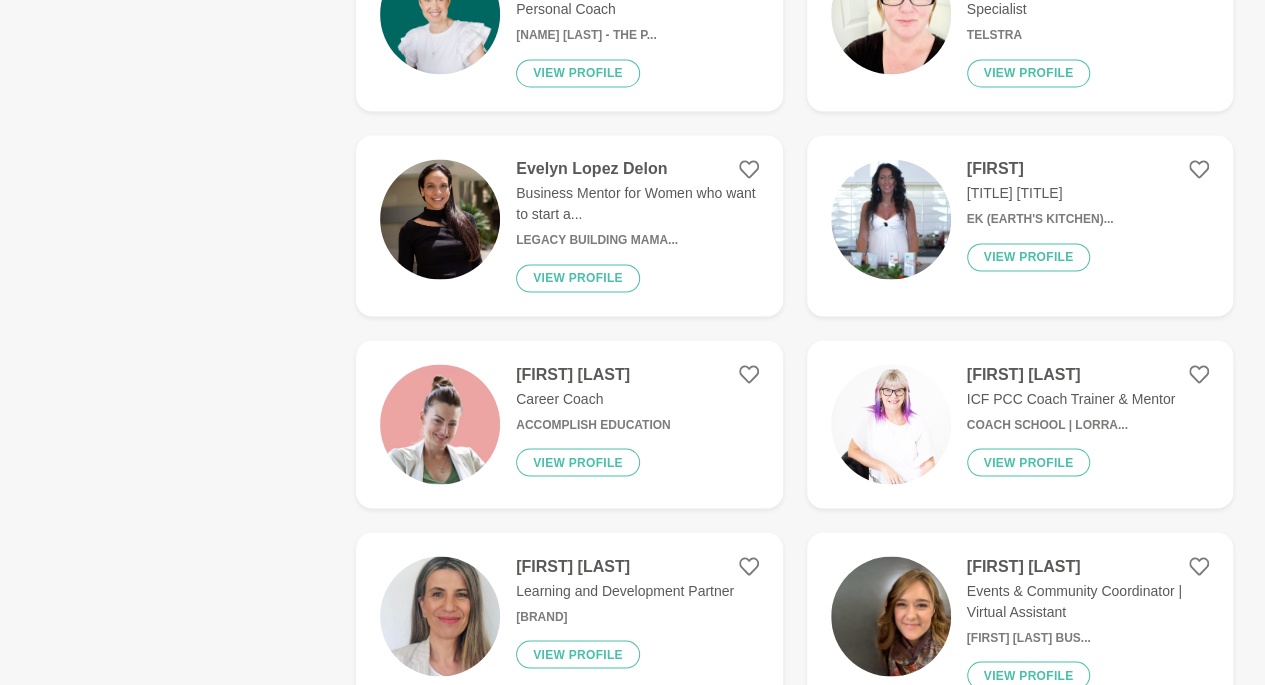 click at bounding box center [440, 424] 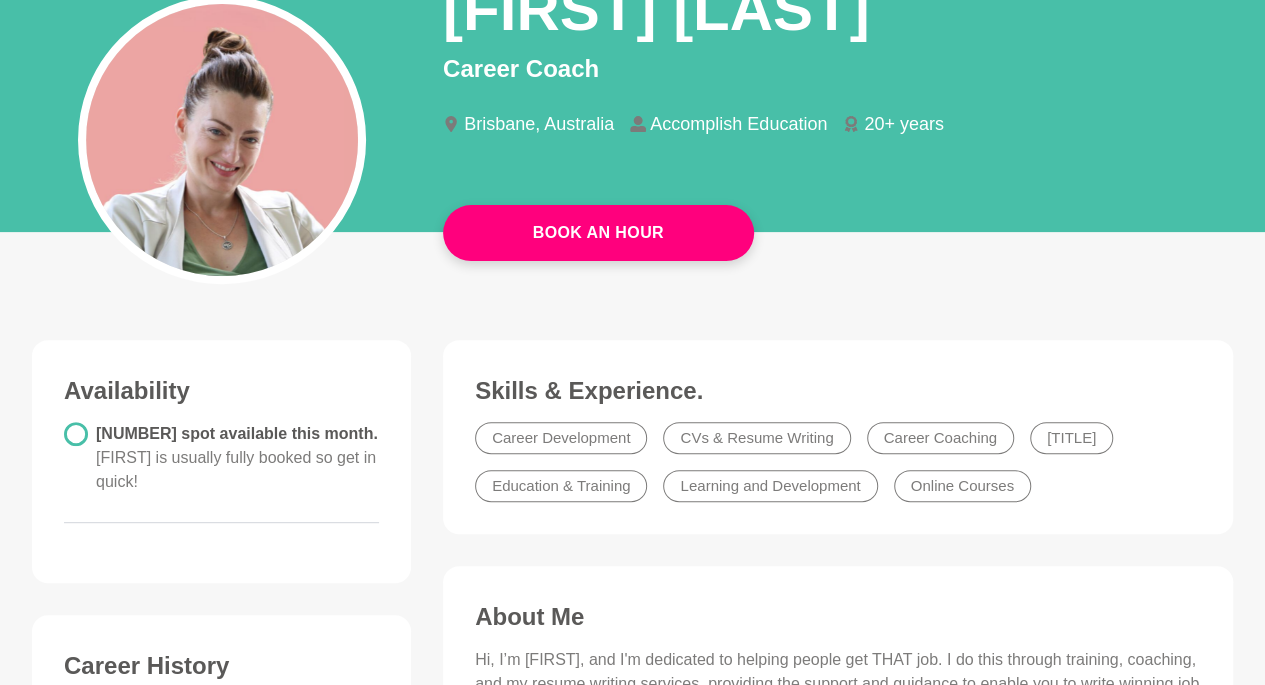 scroll, scrollTop: 600, scrollLeft: 0, axis: vertical 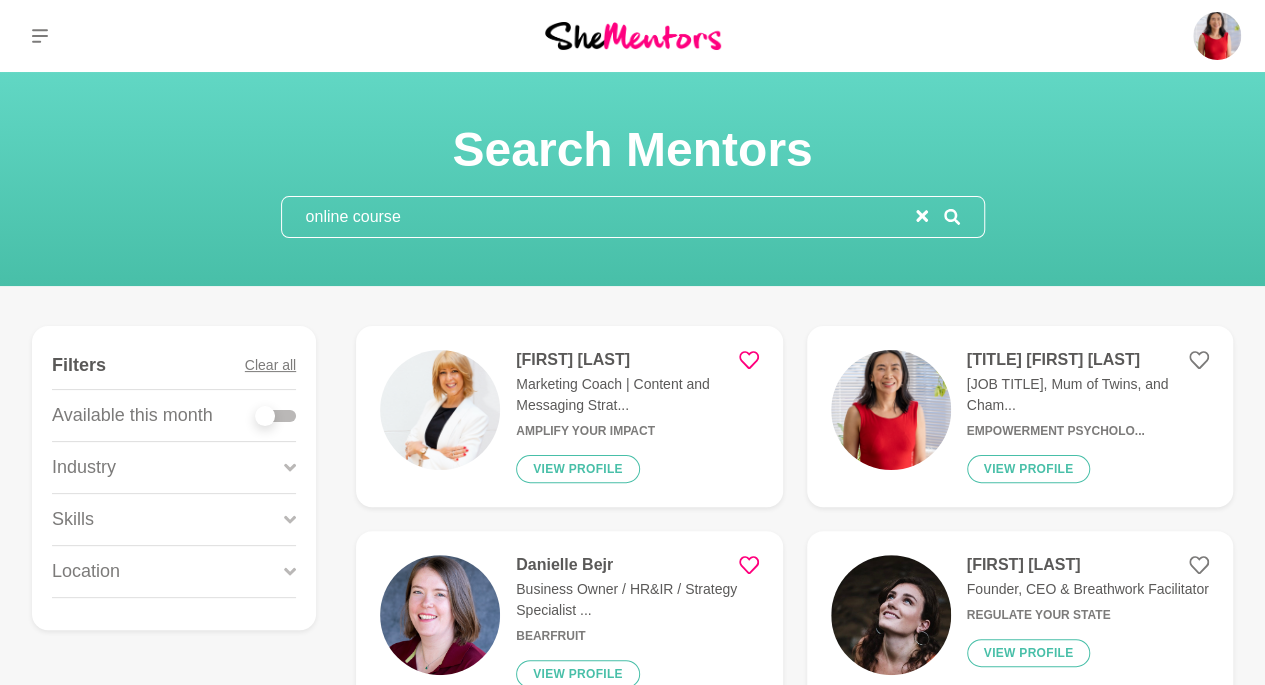 click on "Search Mentors online course" at bounding box center [632, 179] 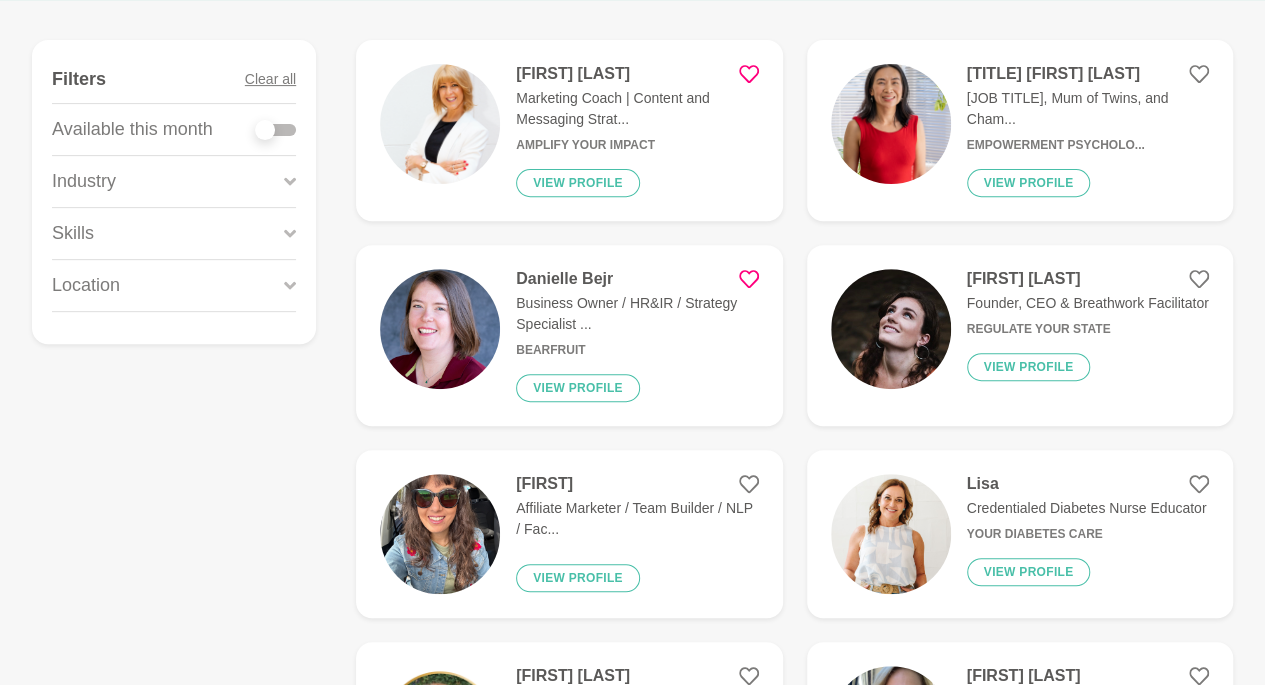 scroll, scrollTop: 300, scrollLeft: 0, axis: vertical 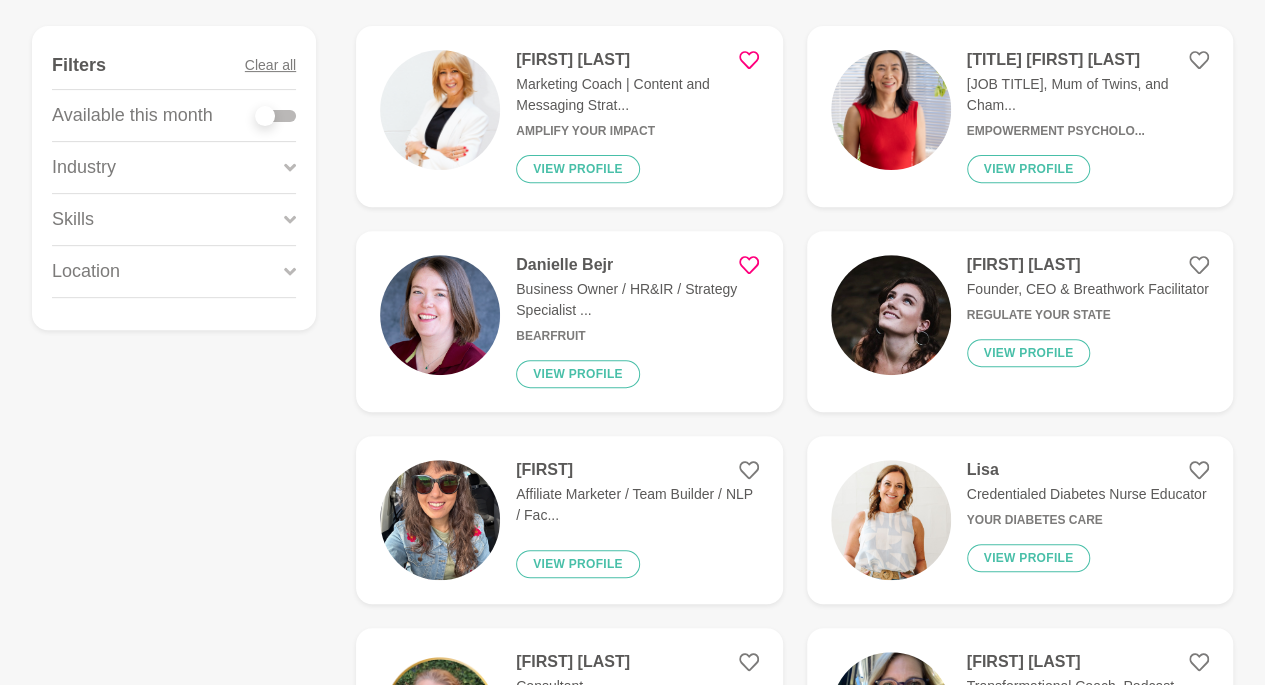 click at bounding box center [891, 520] 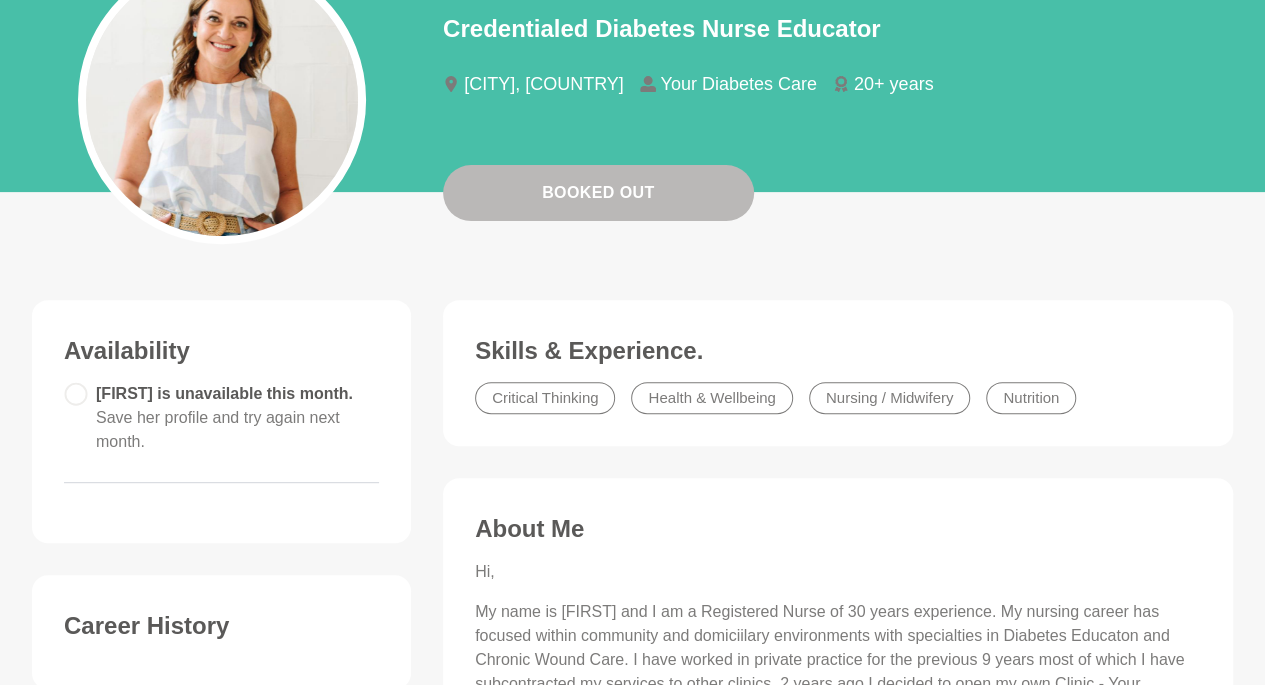 scroll, scrollTop: 200, scrollLeft: 0, axis: vertical 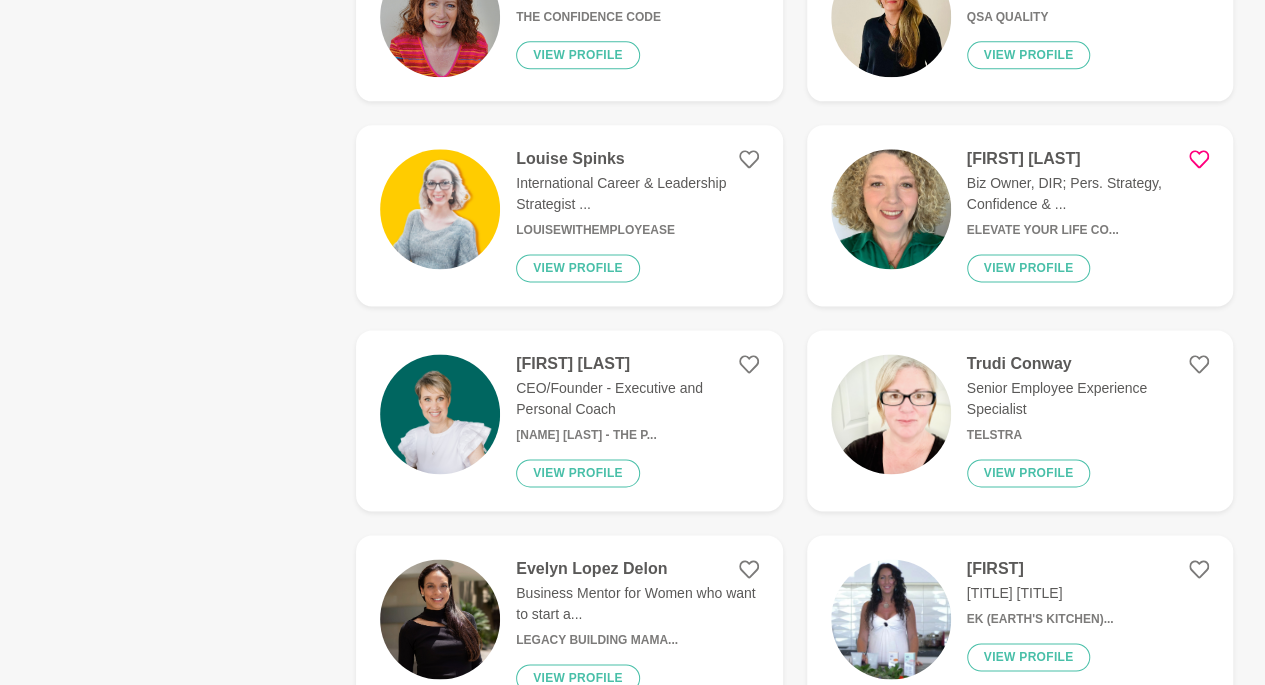 click at bounding box center [440, 619] 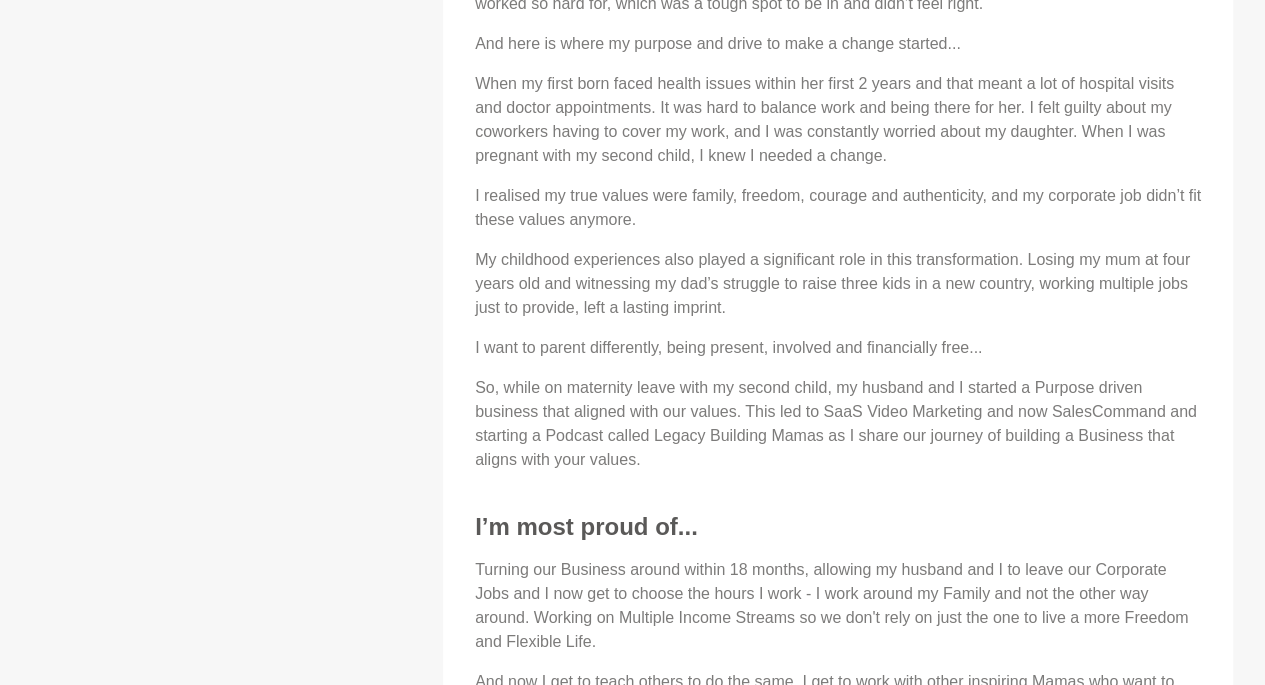 scroll, scrollTop: 0, scrollLeft: 0, axis: both 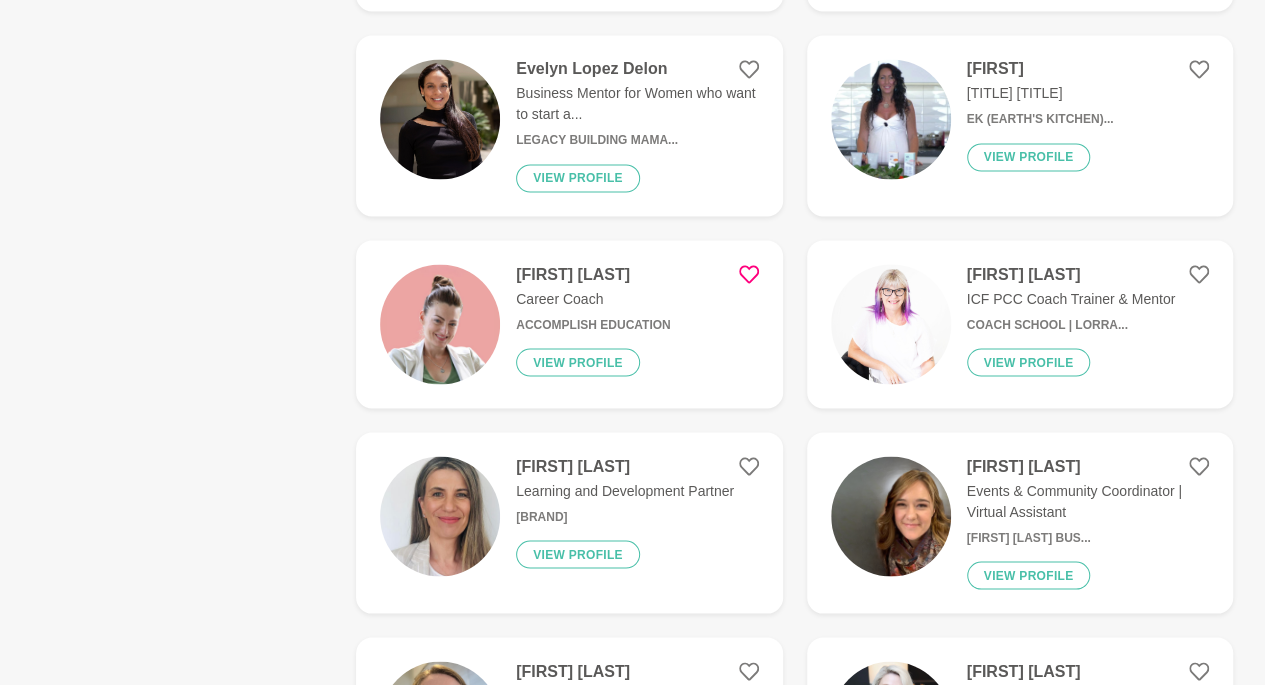 click 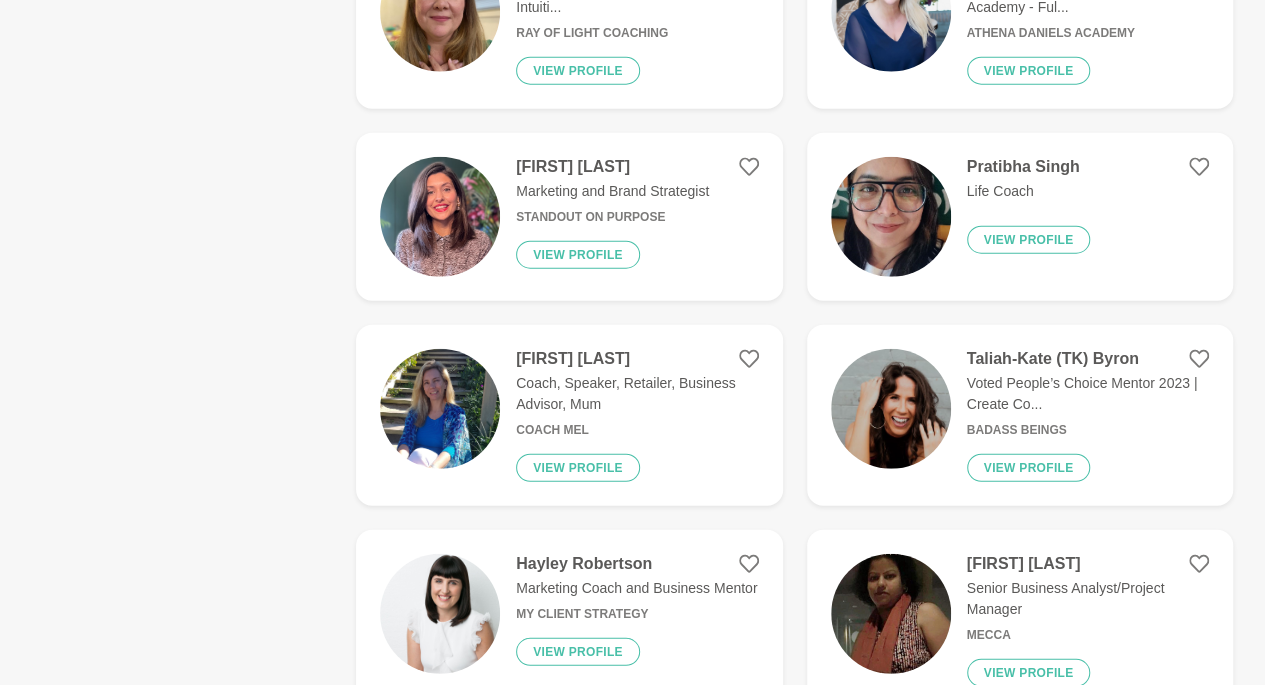 scroll, scrollTop: 2600, scrollLeft: 0, axis: vertical 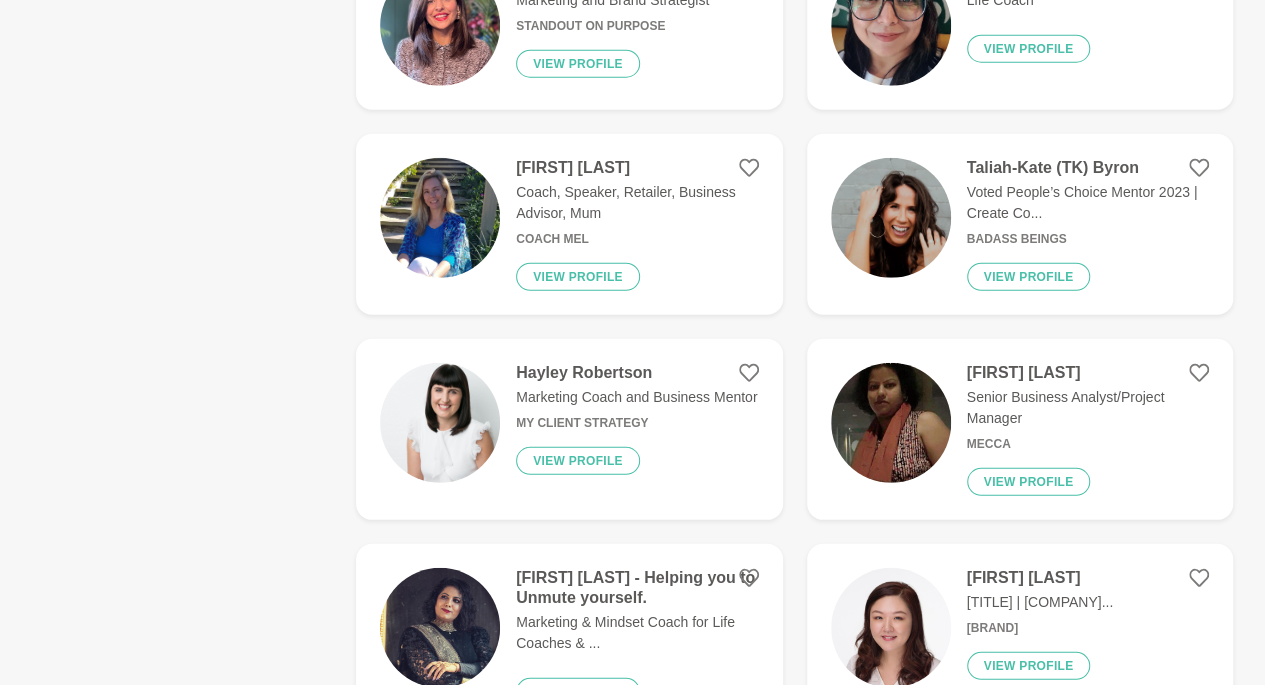click at bounding box center (891, 218) 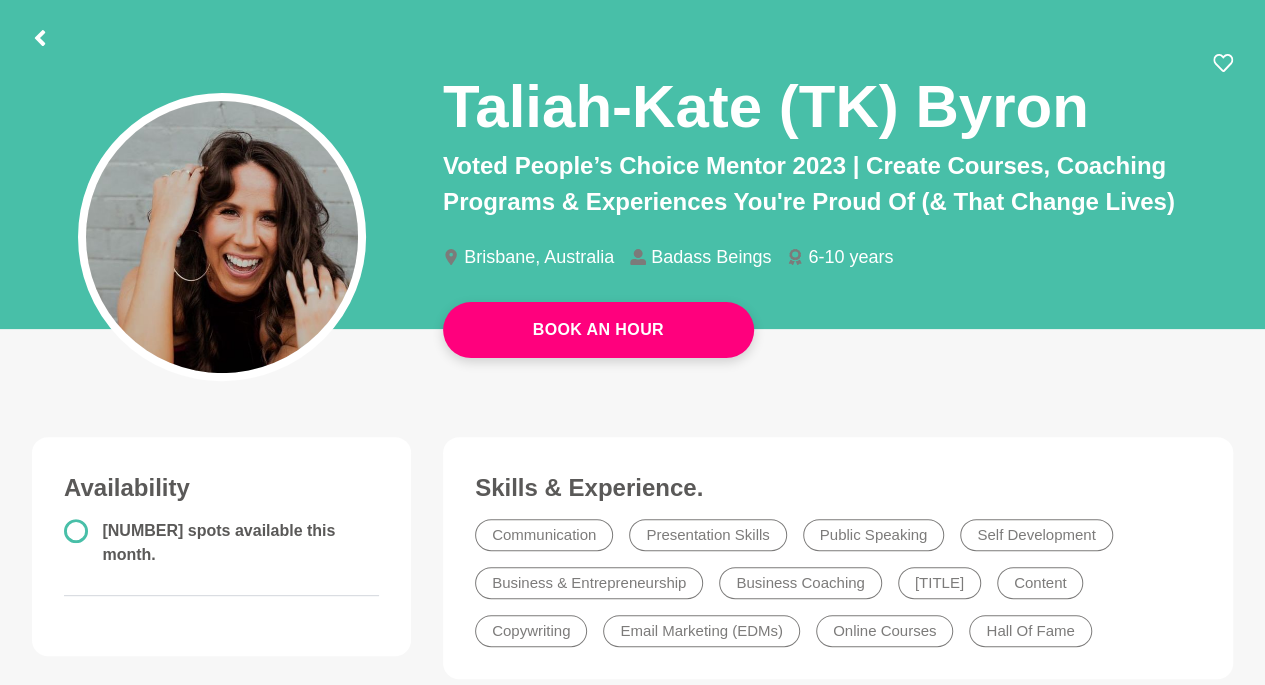 scroll, scrollTop: 100, scrollLeft: 0, axis: vertical 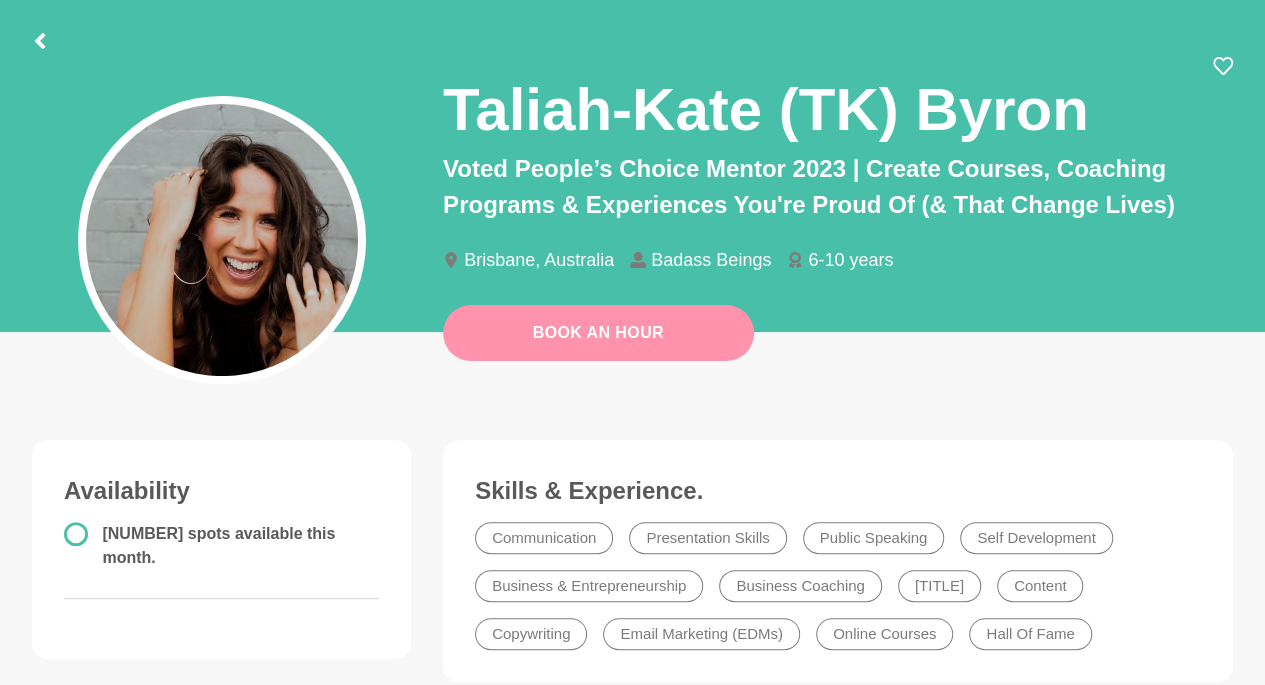 click on "Book An Hour" at bounding box center (598, 333) 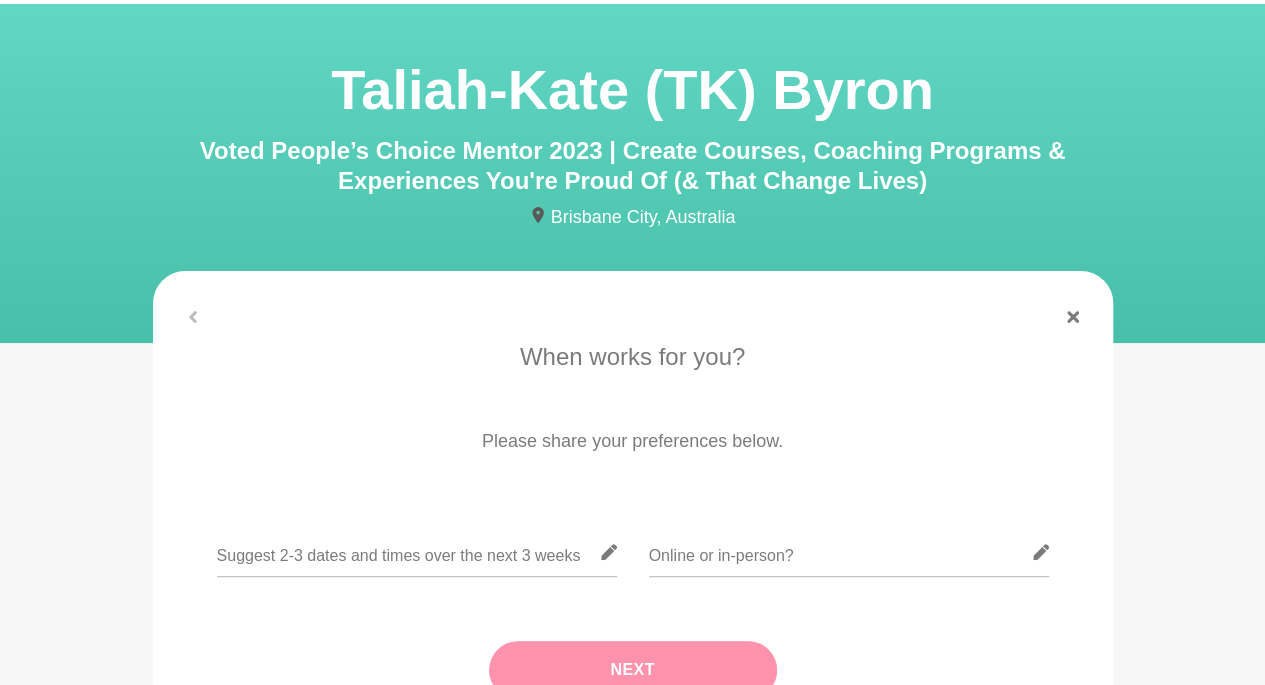 scroll, scrollTop: 100, scrollLeft: 0, axis: vertical 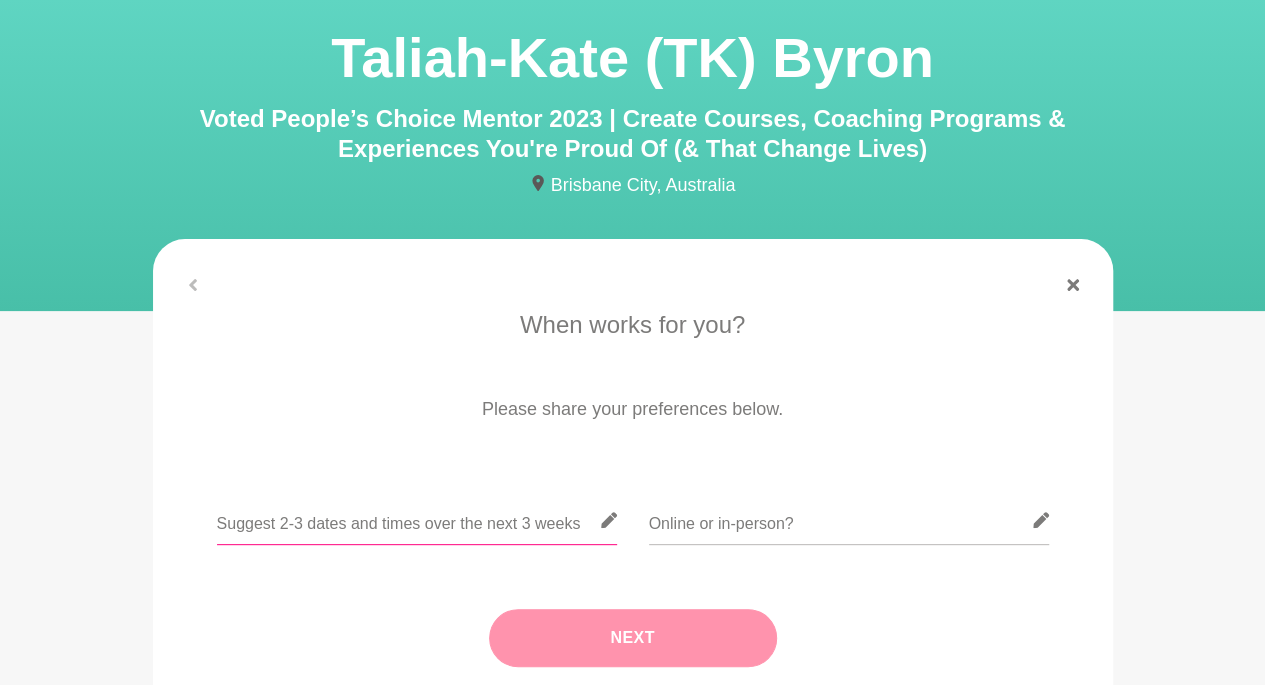 click at bounding box center (417, 520) 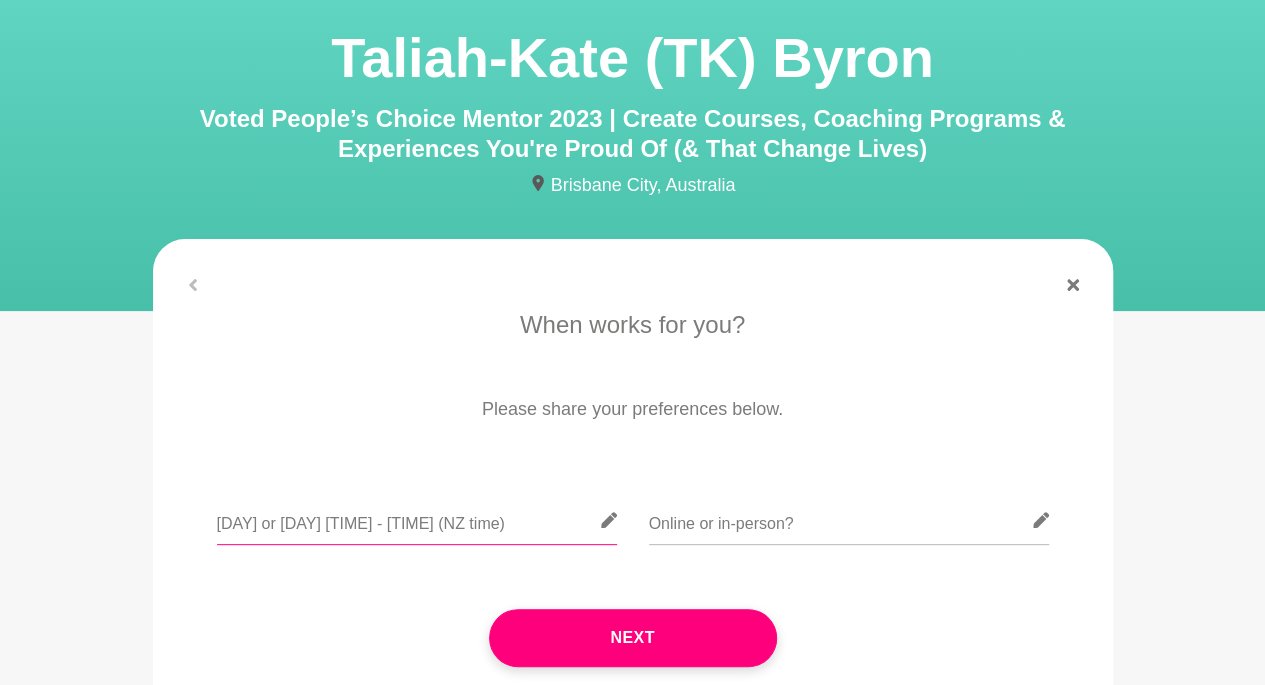 type on "[DAY] or [DAY] [TIME] - [TIME] (NZ time)" 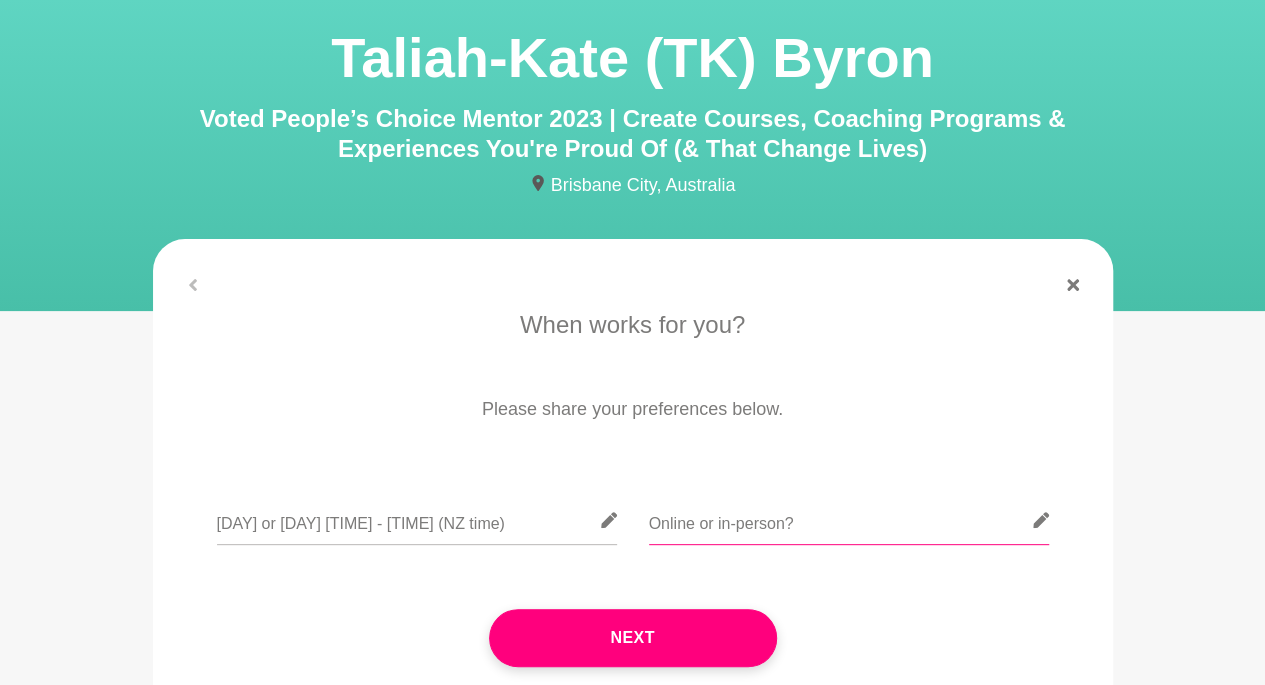 click at bounding box center [849, 520] 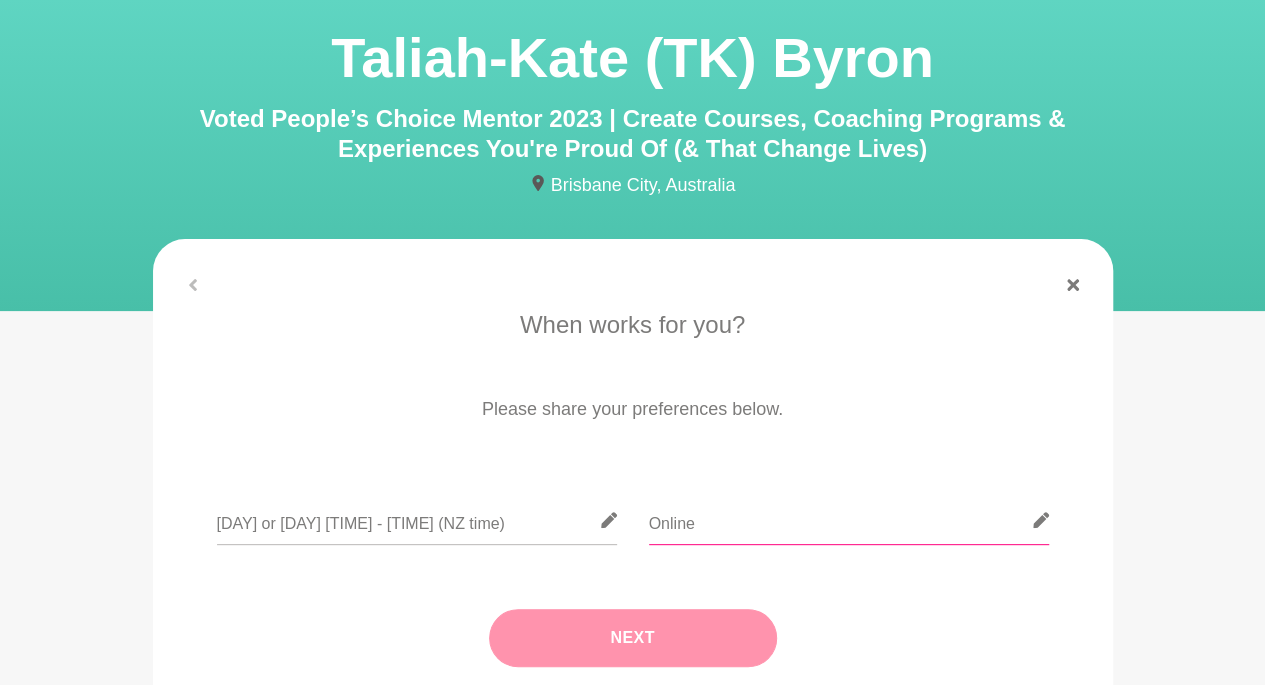 type on "Online" 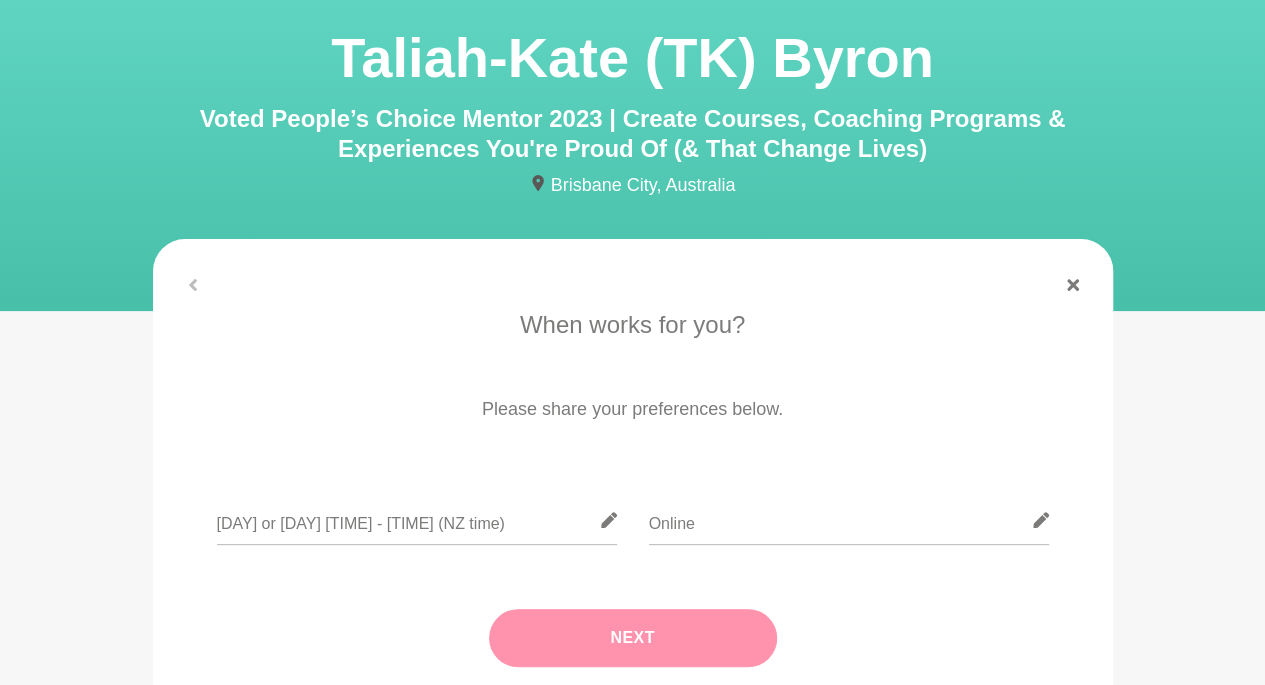 click on "Next" at bounding box center (633, 638) 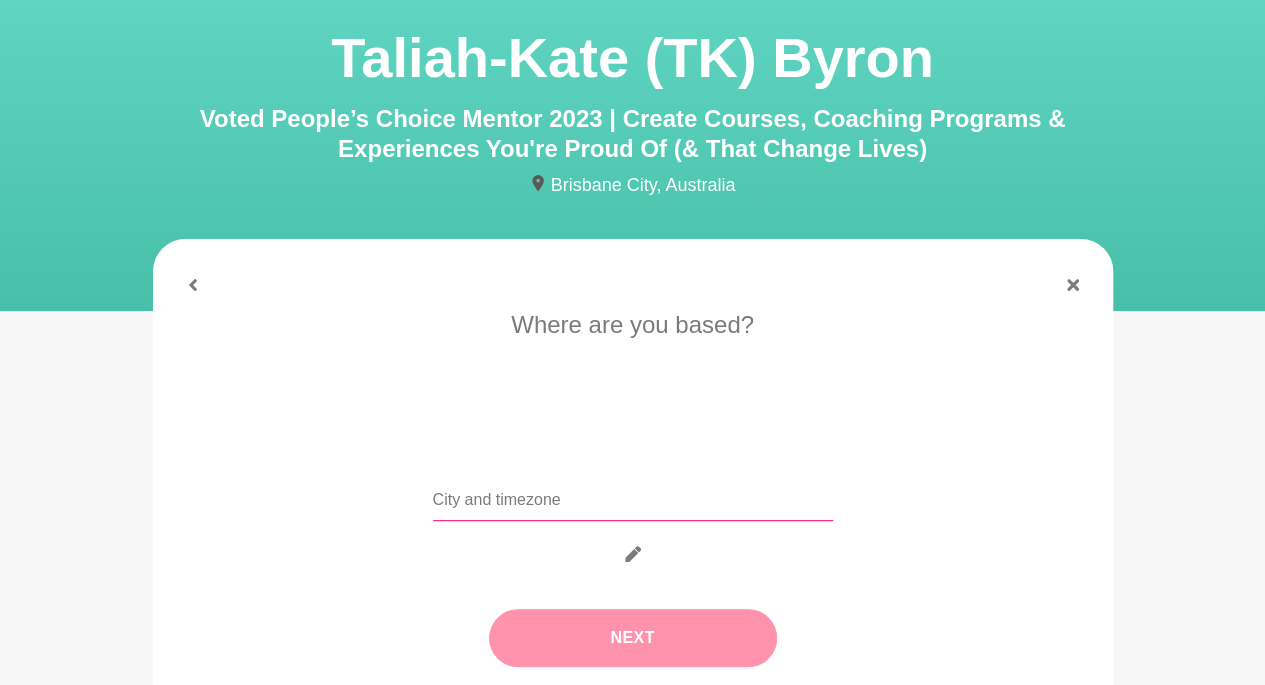 click at bounding box center (633, 496) 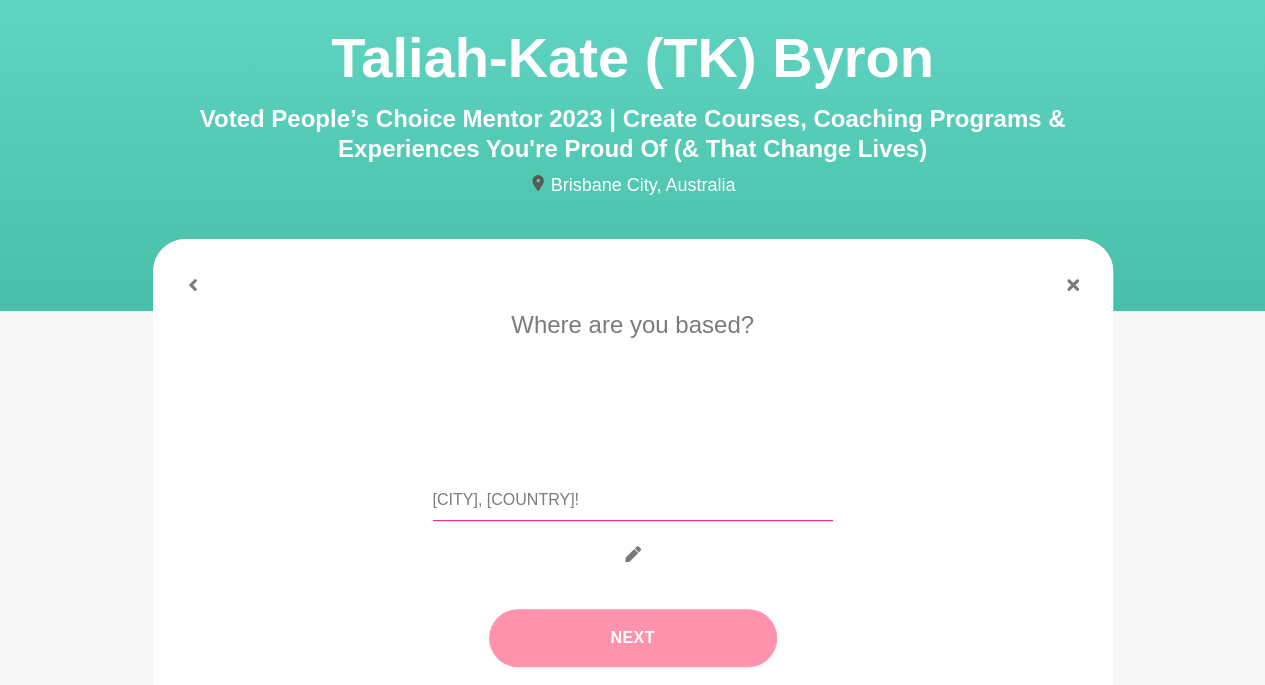 type on "[CITY], [COUNTRY]!" 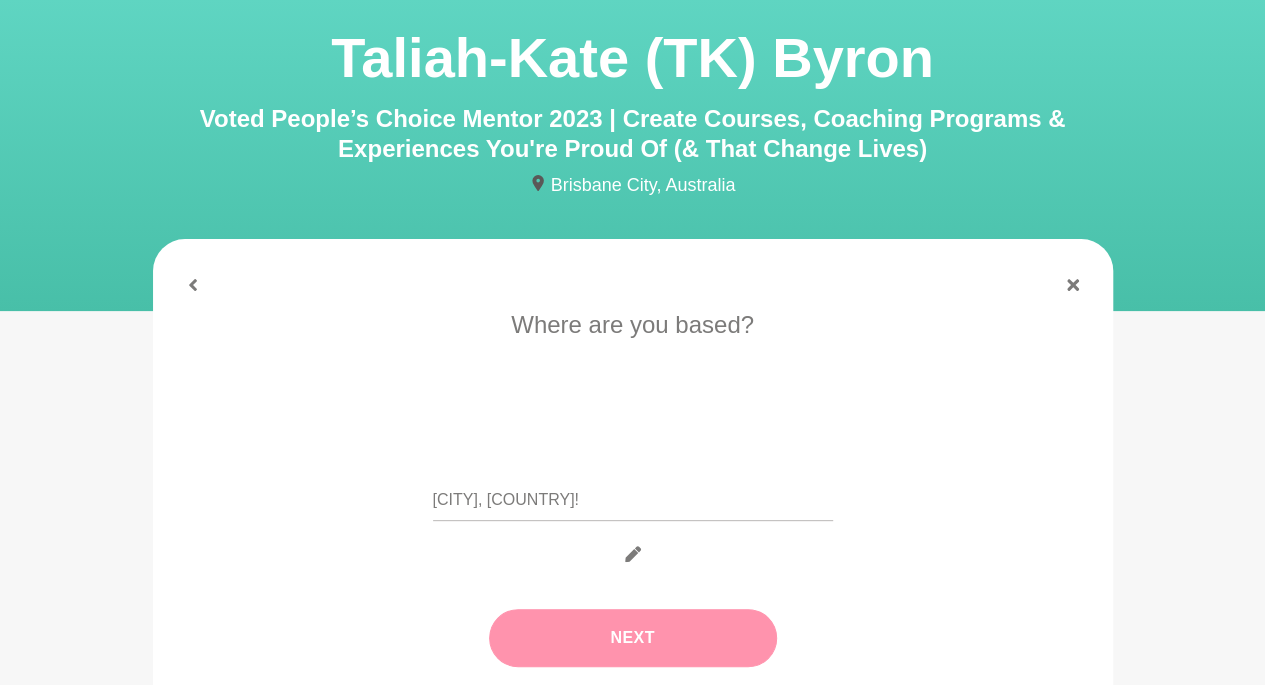 click on "Next" at bounding box center [633, 638] 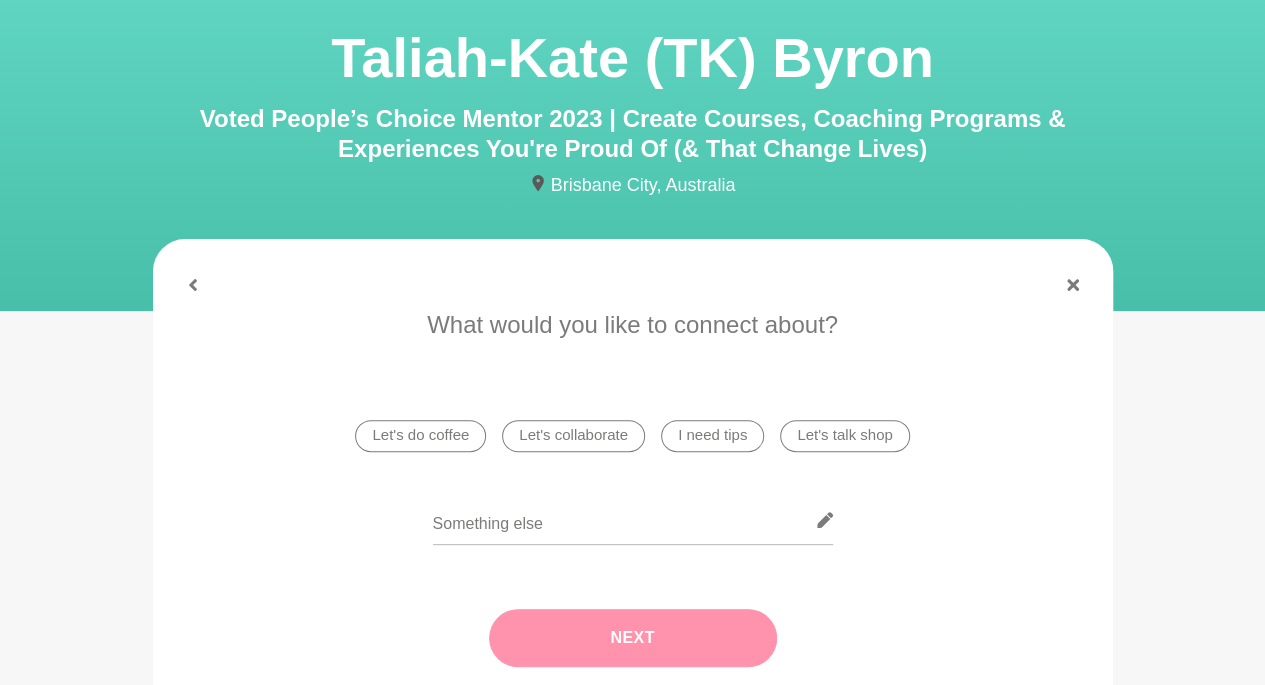 click on "I need tips" at bounding box center (712, 436) 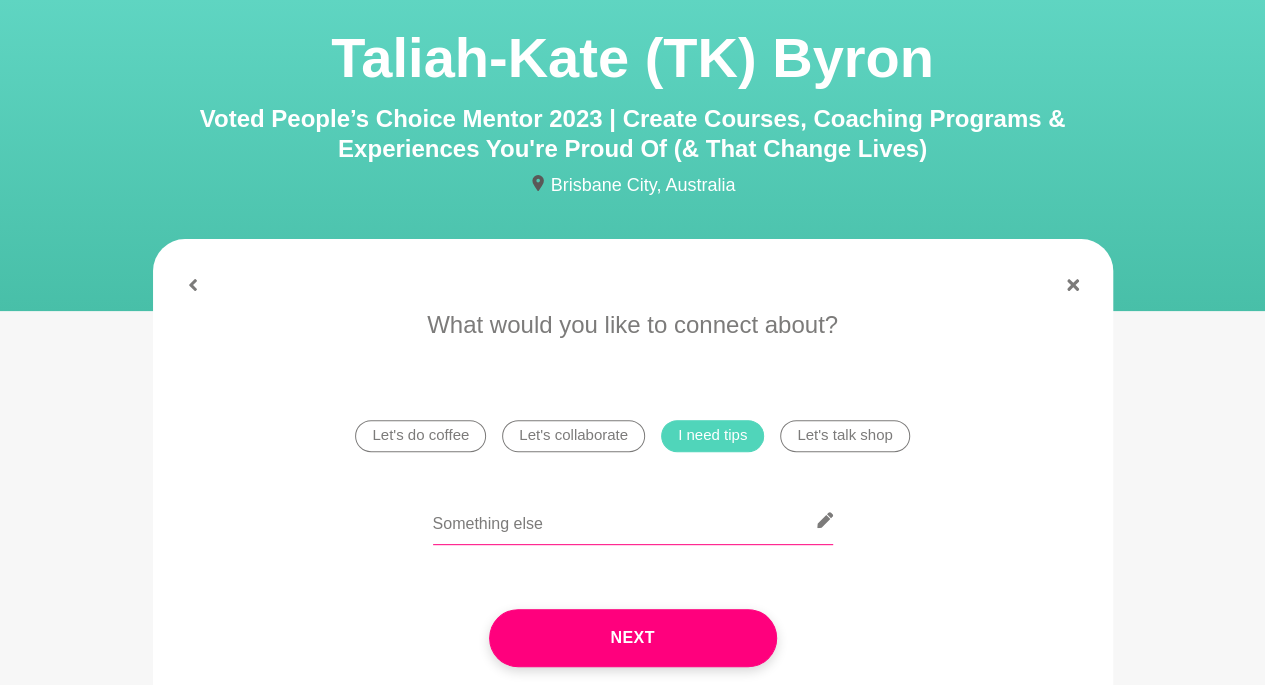 click at bounding box center (633, 520) 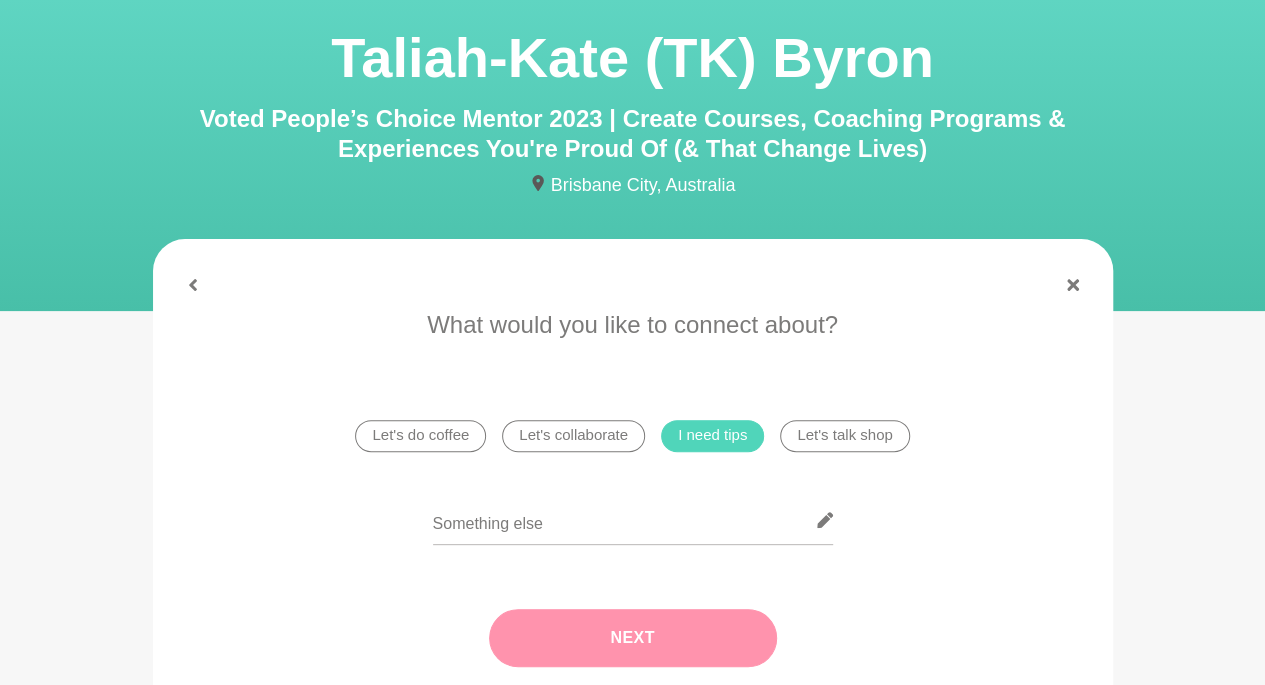 click on "Next" at bounding box center [633, 638] 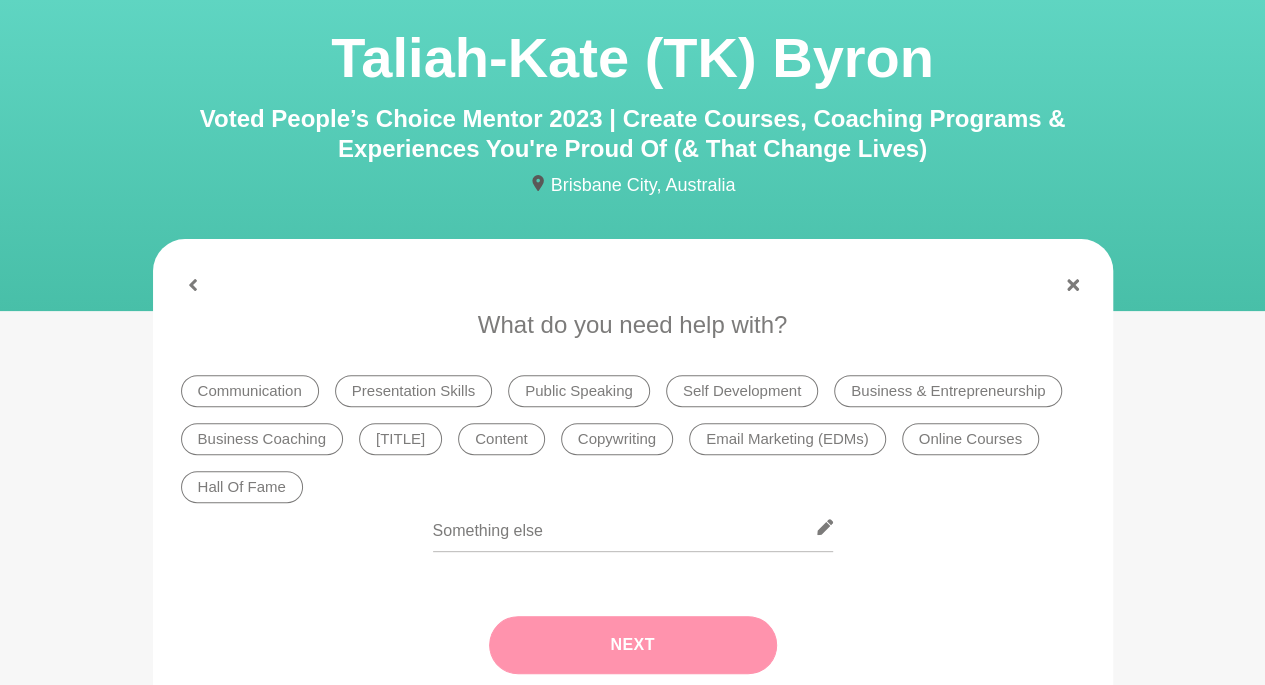click on "Online Courses" at bounding box center (970, 439) 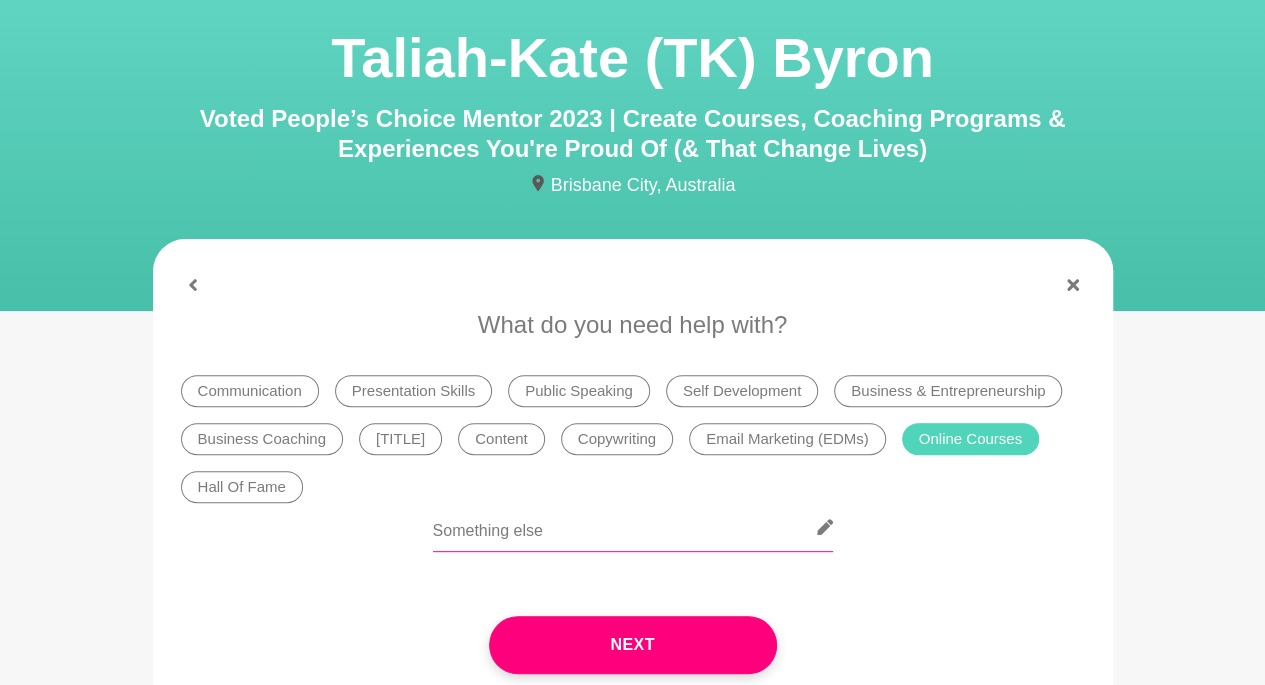 click at bounding box center [633, 527] 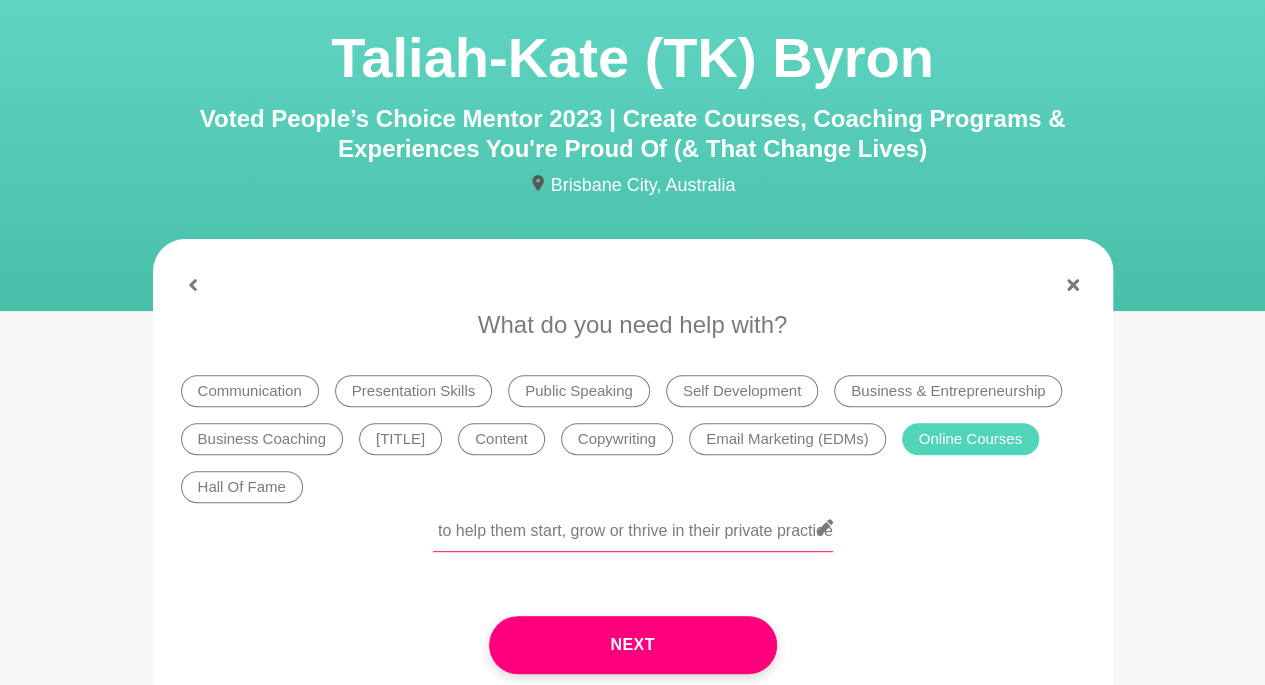 scroll, scrollTop: 0, scrollLeft: 892, axis: horizontal 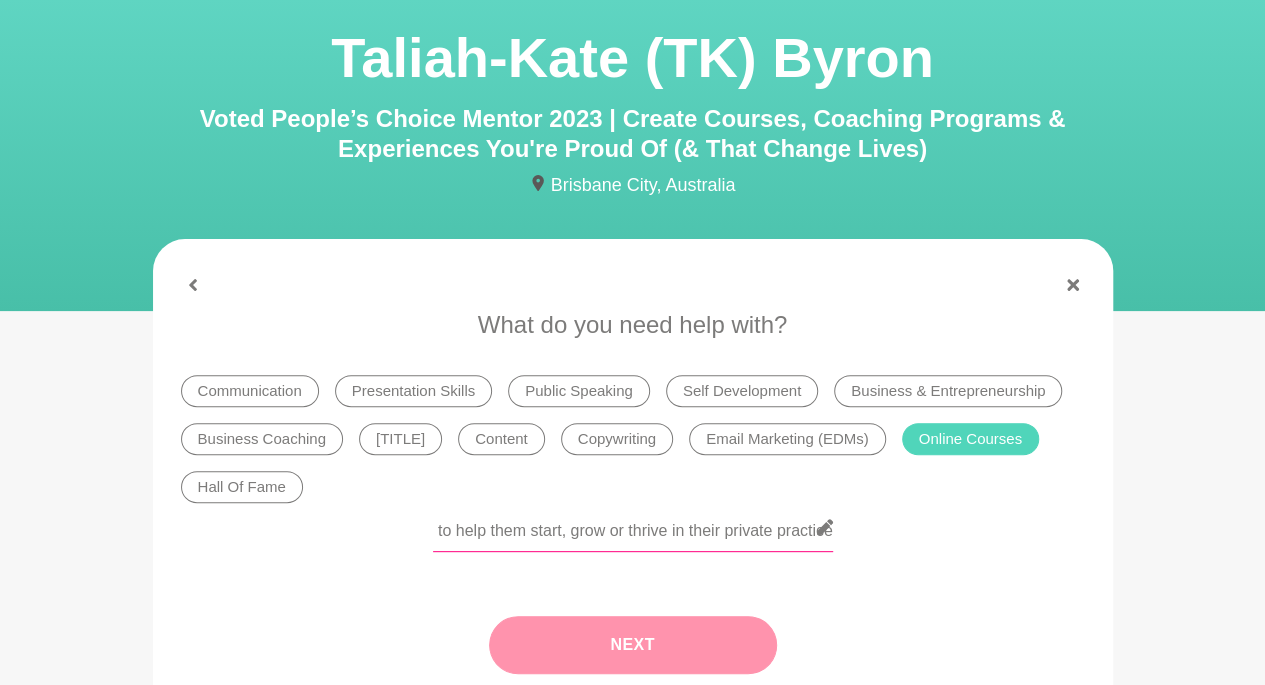 type on "I'm thinking of creating an online course with a programme for psychologists/therapist/counsellors/mental health professionals to help them start, grow or thrive in their private practice" 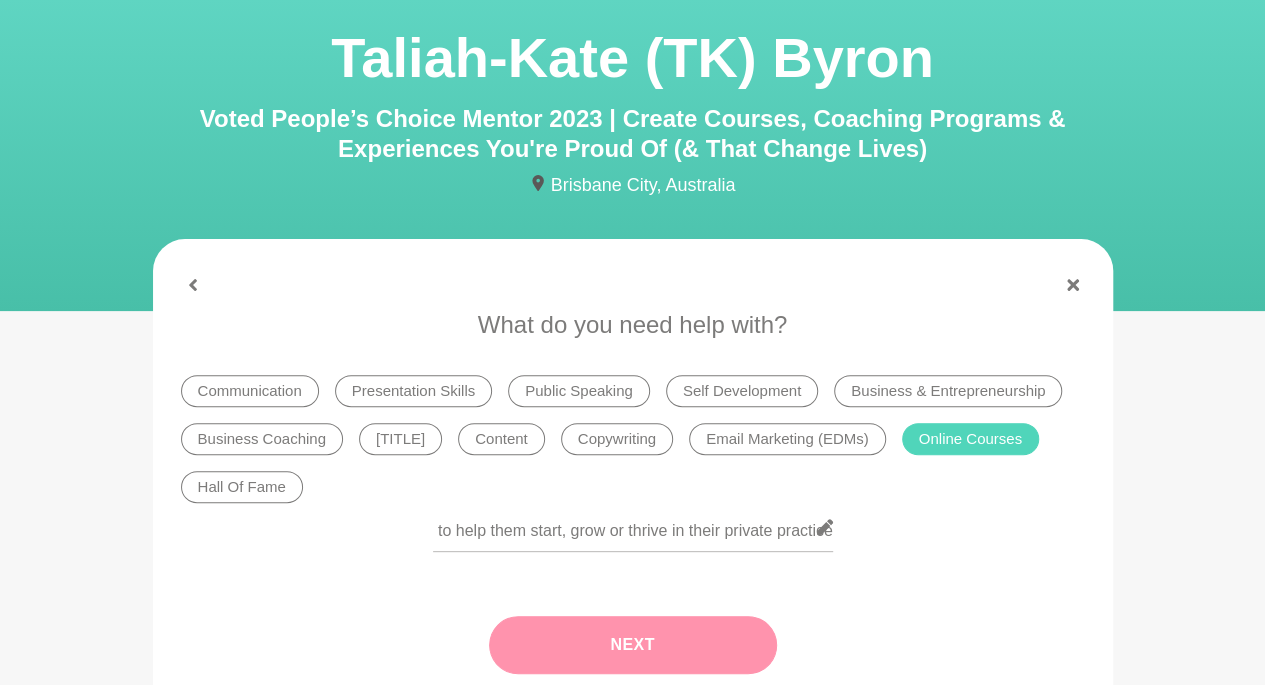 click on "Next" at bounding box center [633, 645] 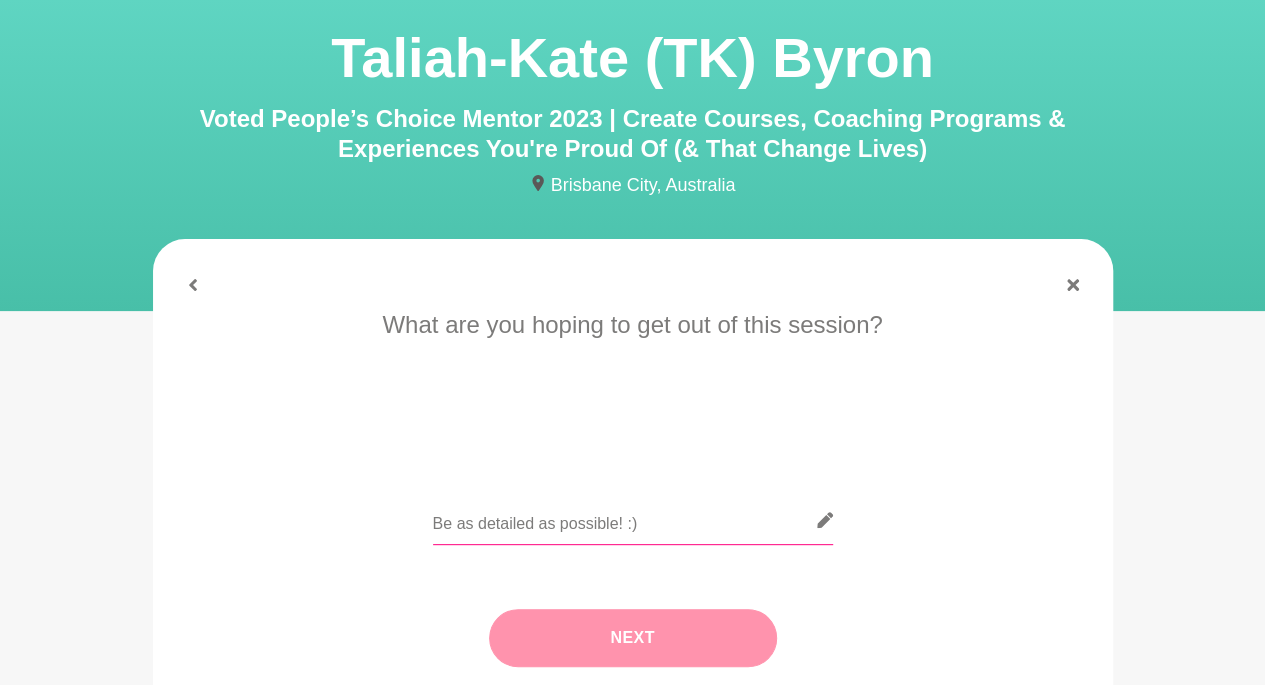 click at bounding box center (633, 520) 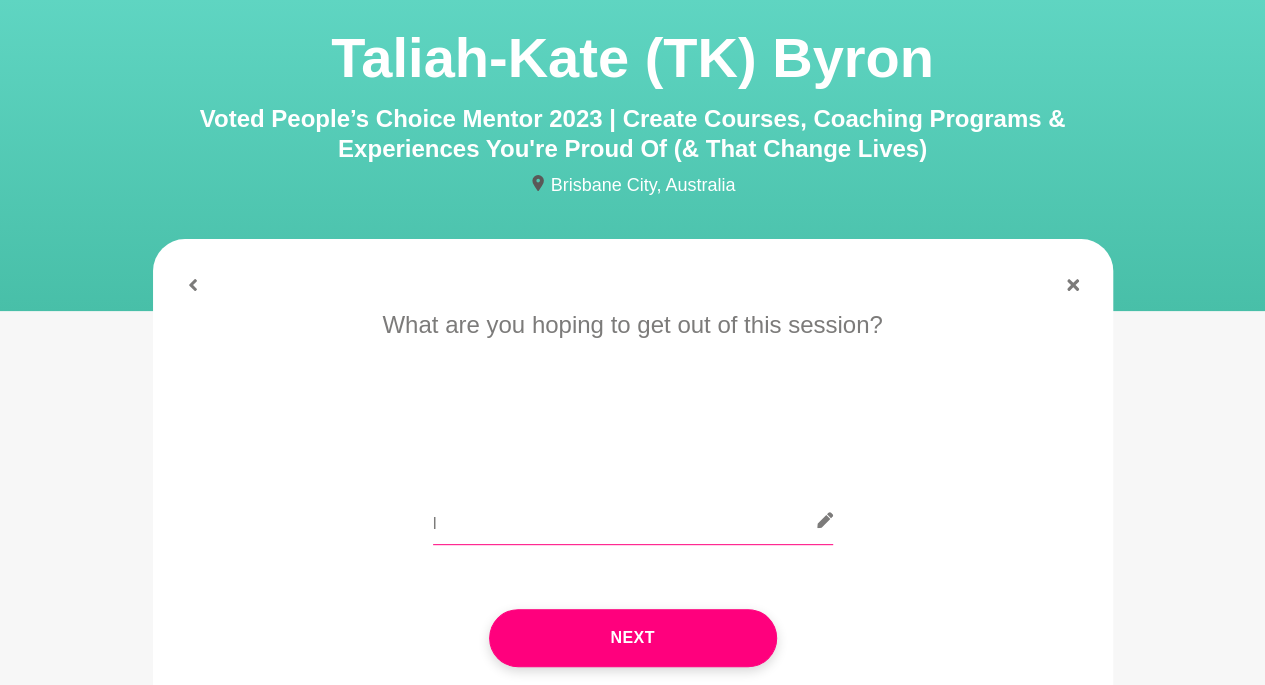 type on "I" 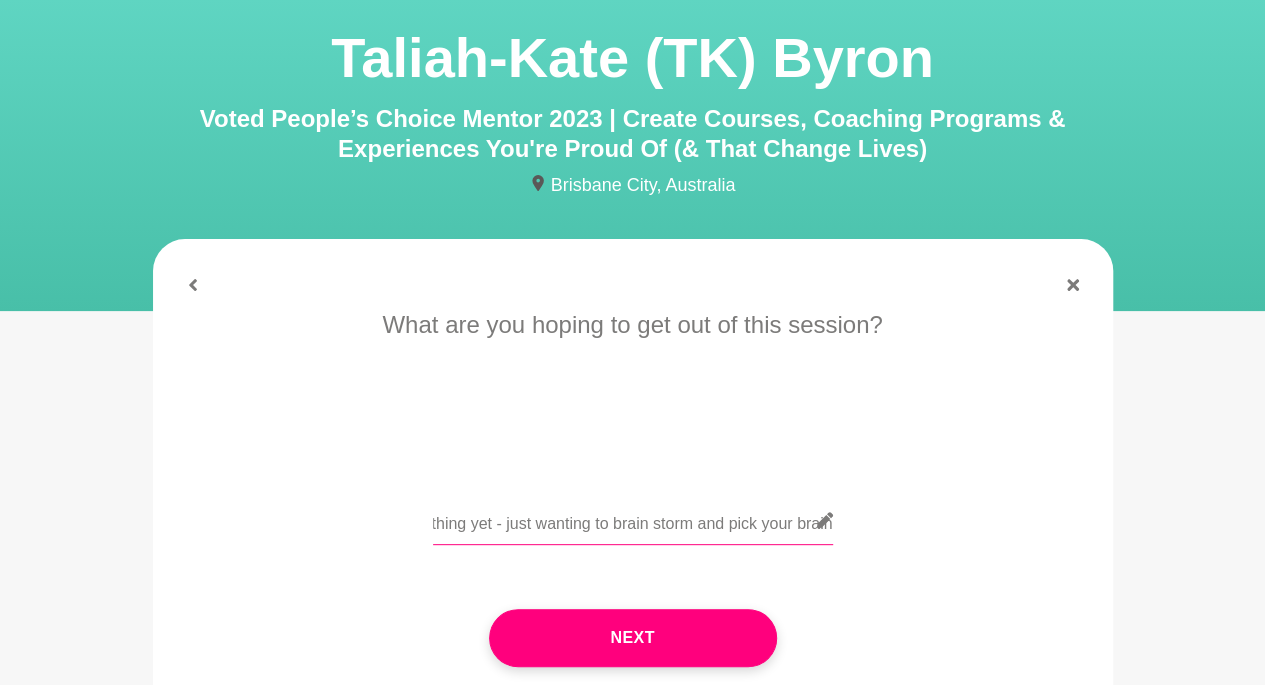 scroll, scrollTop: 0, scrollLeft: 2760, axis: horizontal 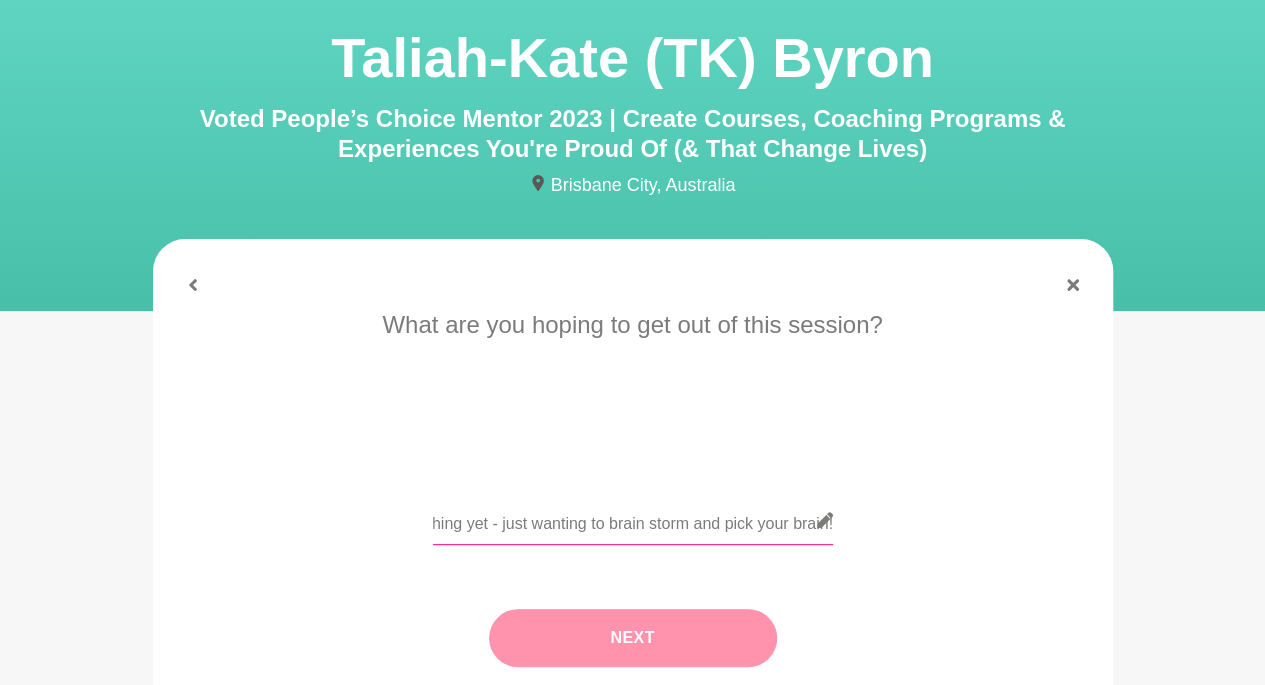 type on "This is still in the idea phase - I'm a clin psych with a brick and mortar clinic with 7 other psychologists. I just launched an online course for therapists so they upskill when working with clients with ADHD. My next idea is to create an online course/programme with a community for therapists/psychologists/ counsellors who want to start, grow or thrive in their private practice. Haven't done anything yet - just wanting to brain storm and pick your brain!" 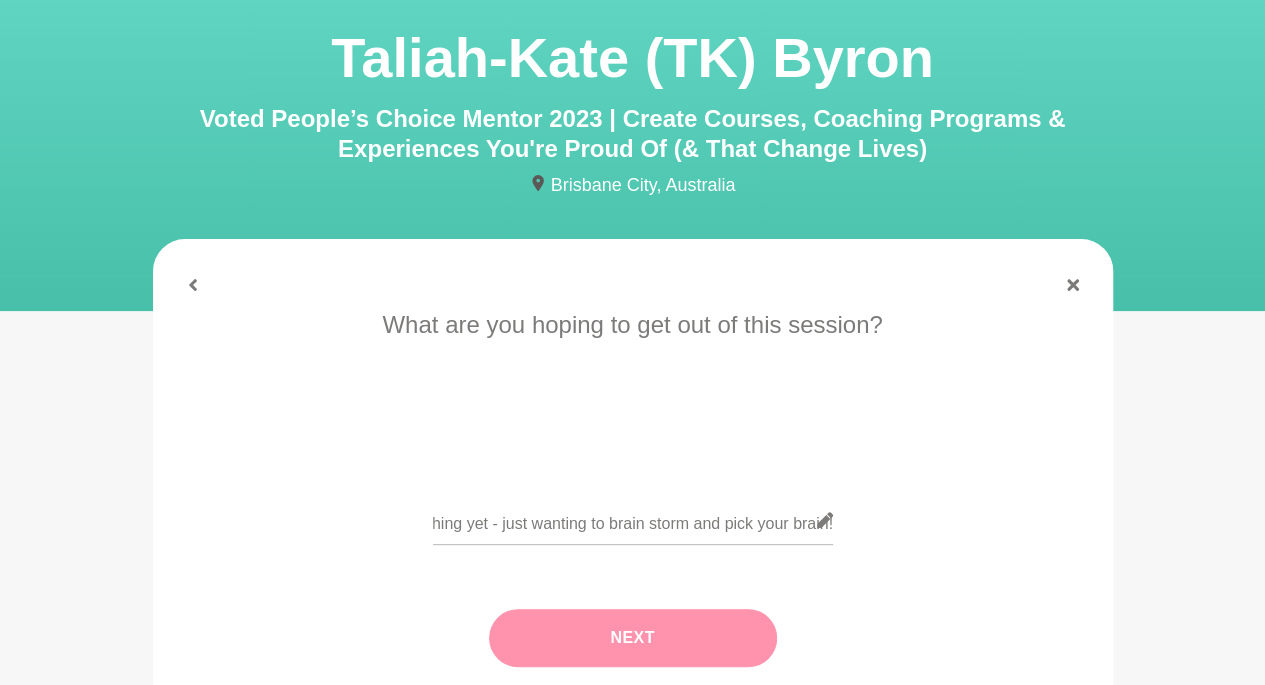 click on "Next" at bounding box center [633, 638] 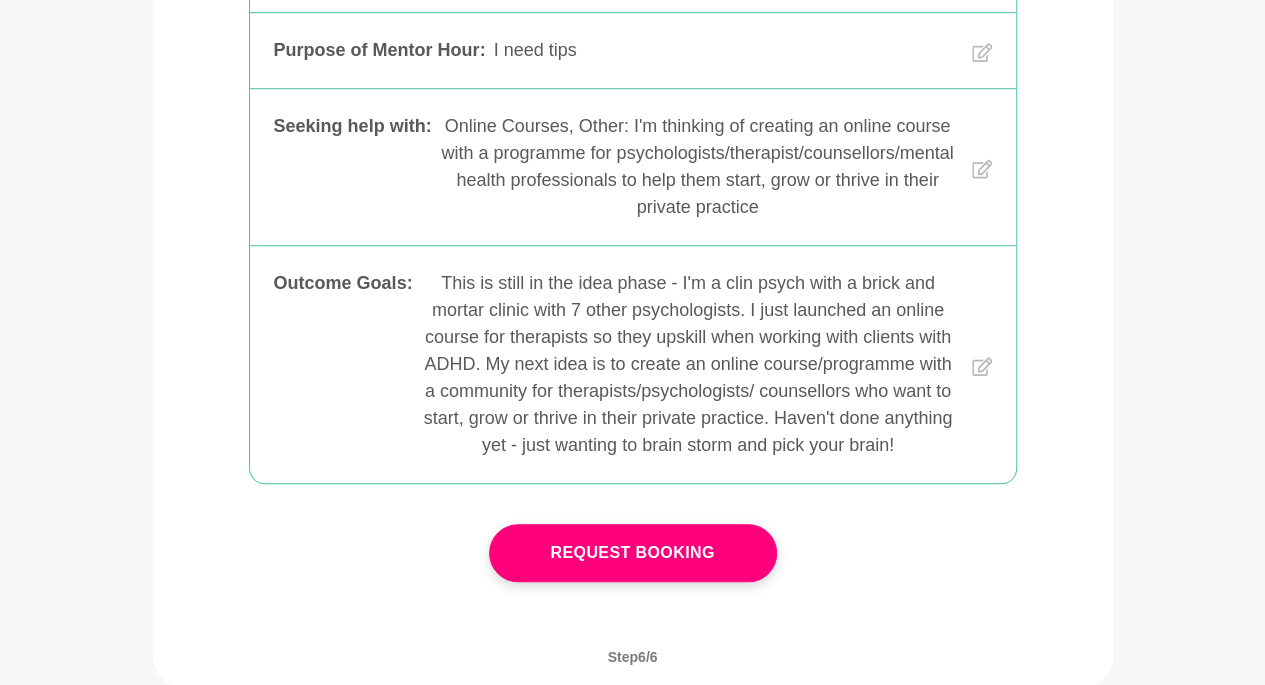 scroll, scrollTop: 700, scrollLeft: 0, axis: vertical 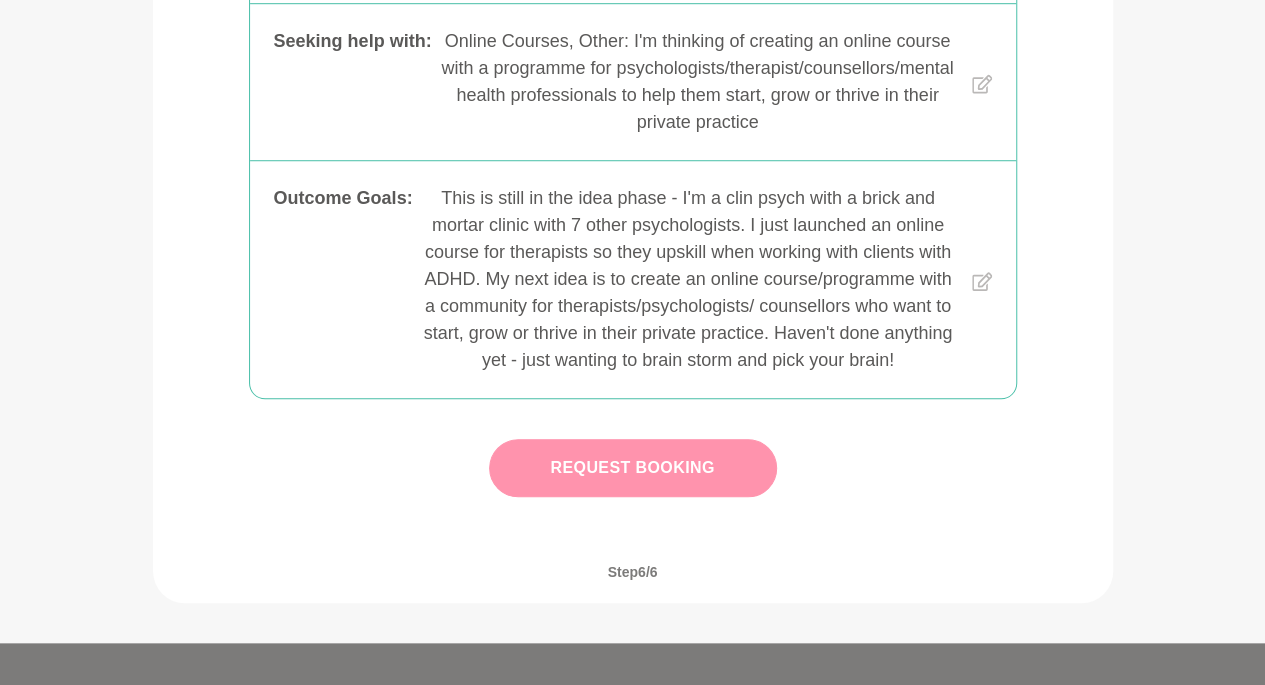 click on "Request Booking" at bounding box center (633, 468) 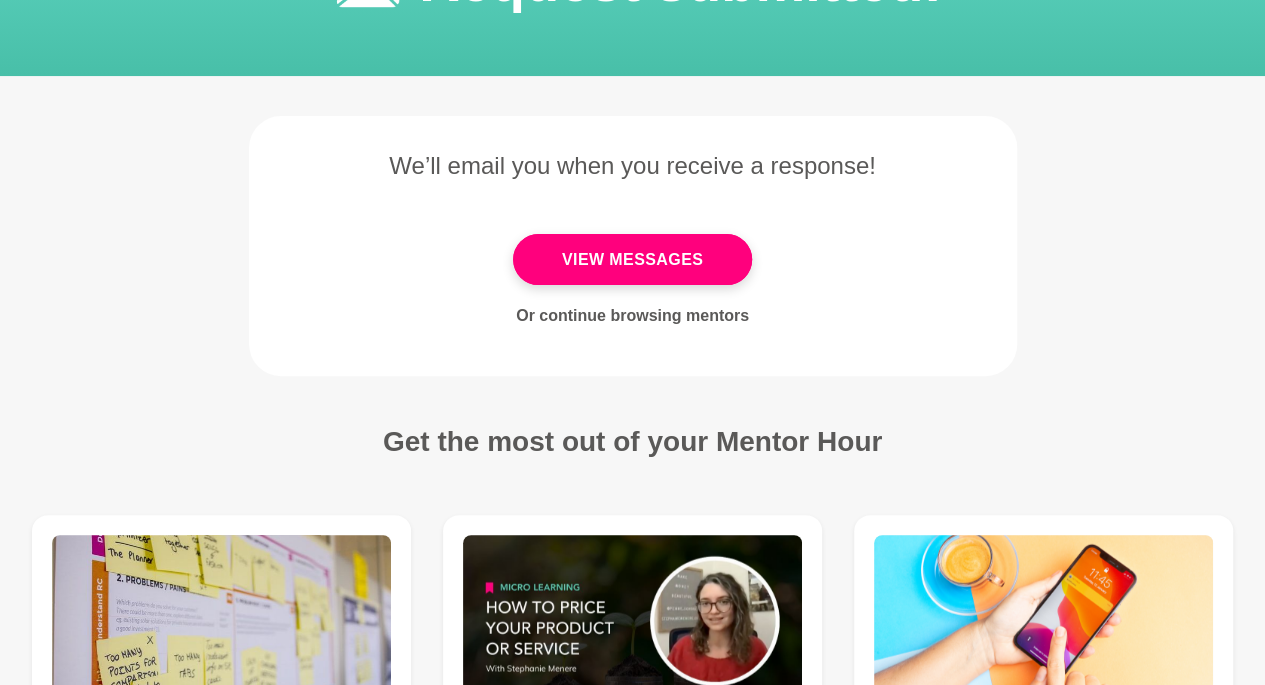 scroll, scrollTop: 0, scrollLeft: 0, axis: both 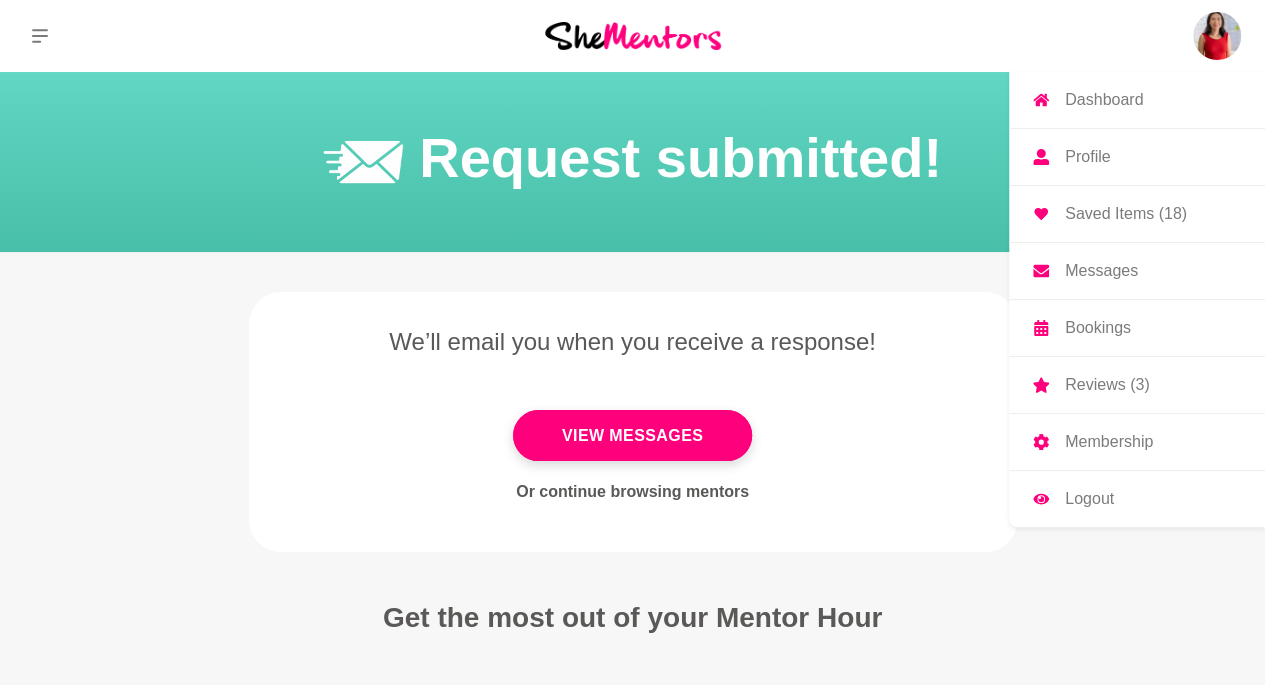 click at bounding box center [1217, 36] 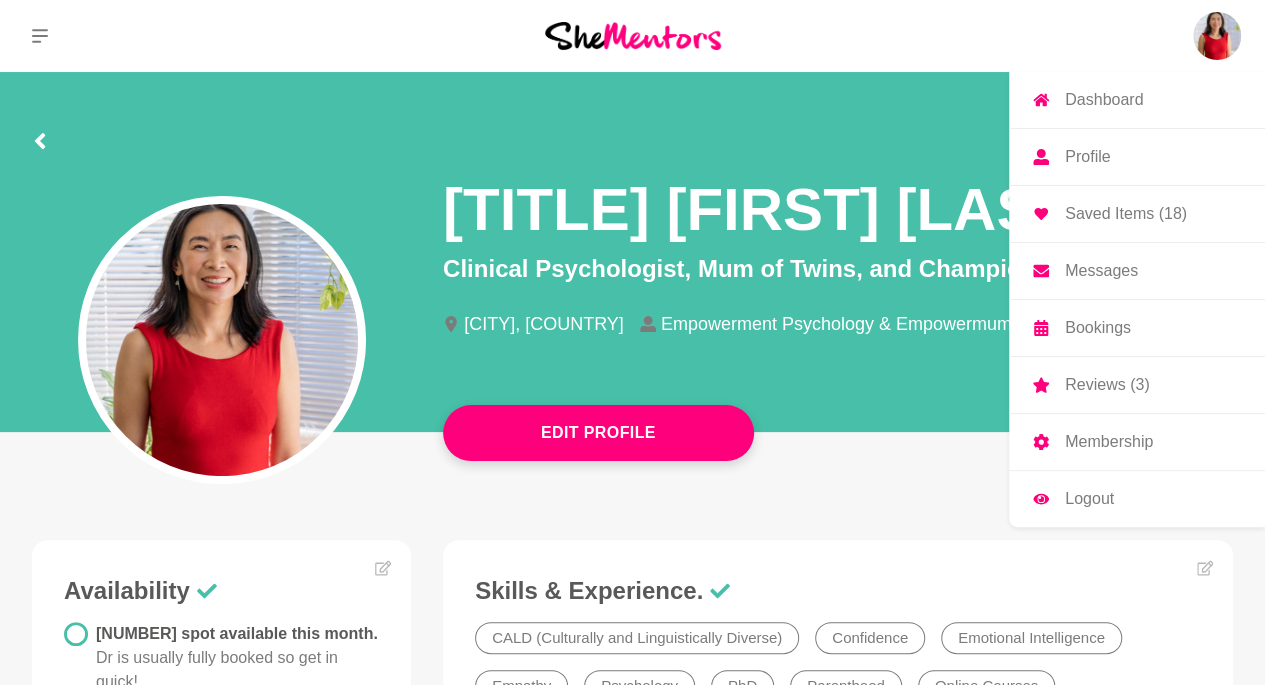 click on "Dashboard" at bounding box center (1104, 100) 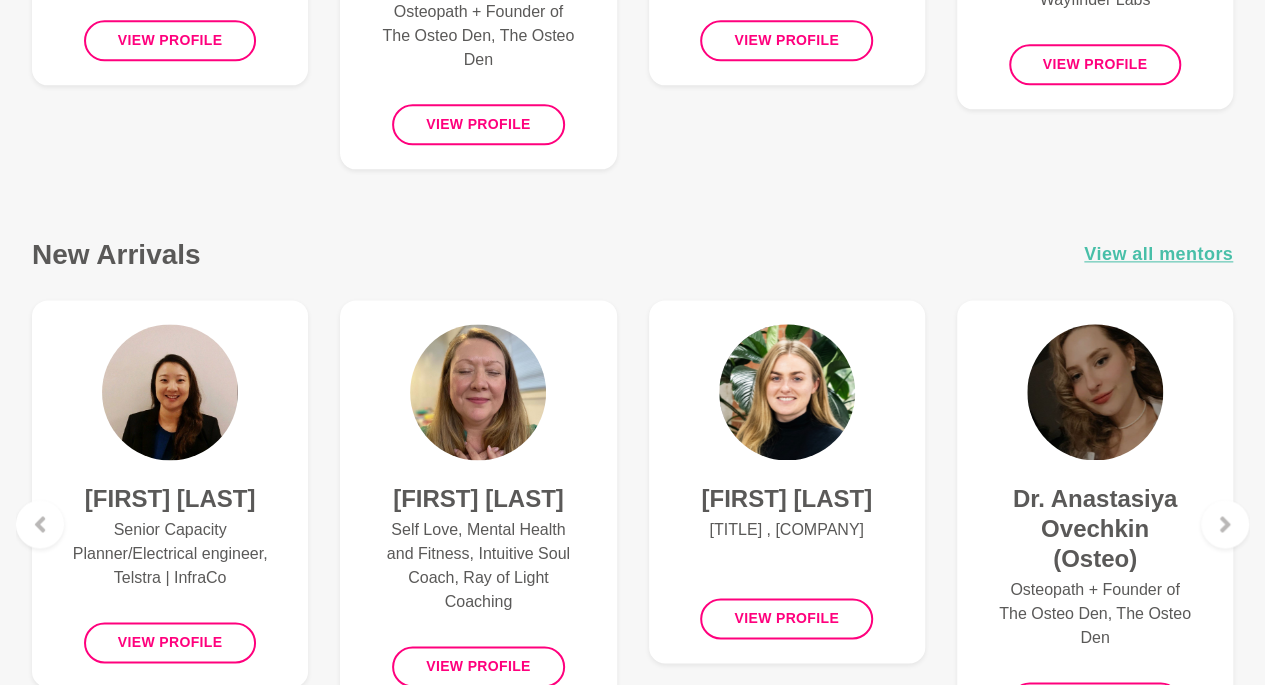 scroll, scrollTop: 1300, scrollLeft: 0, axis: vertical 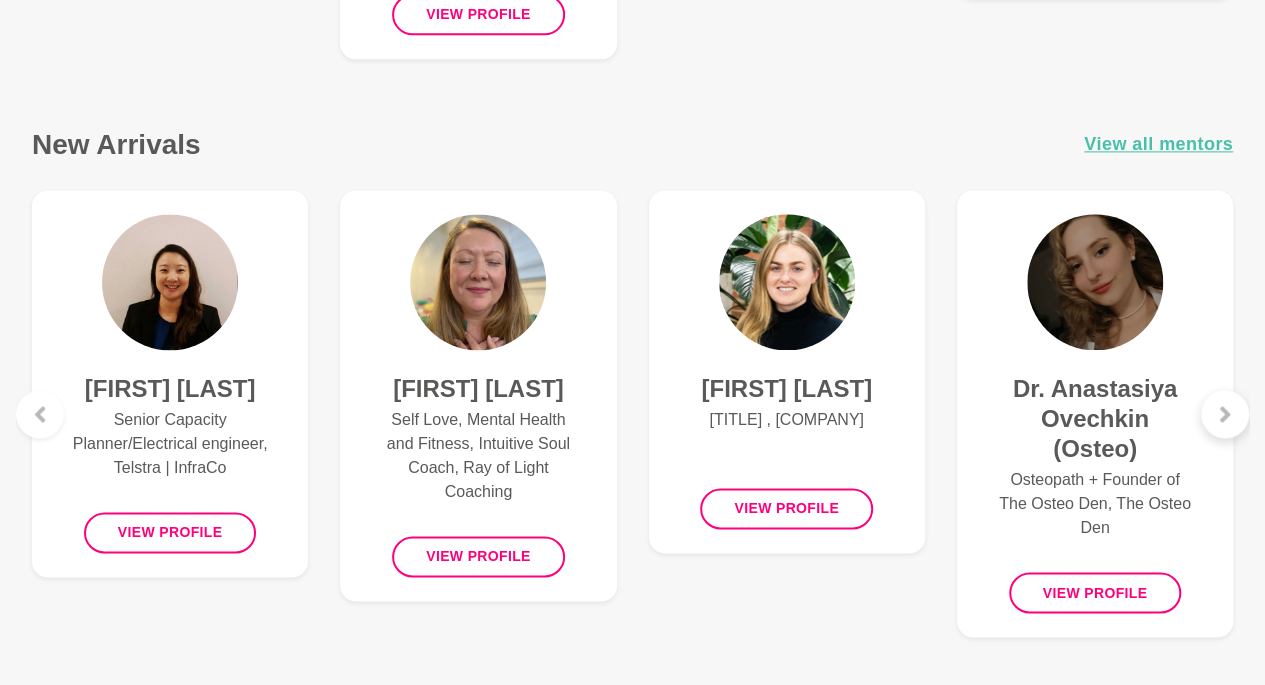 click at bounding box center (1225, 414) 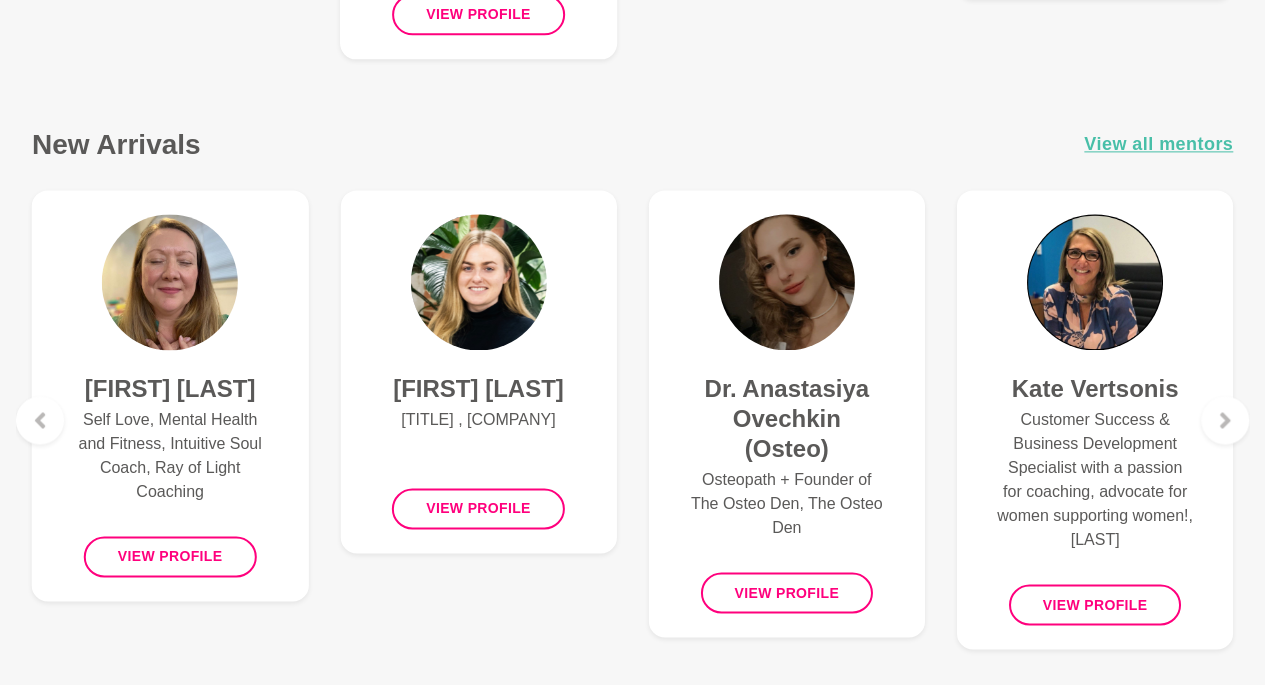click on "Osteopath + Founder of The Osteo Den, The Osteo Den" at bounding box center (787, 504) 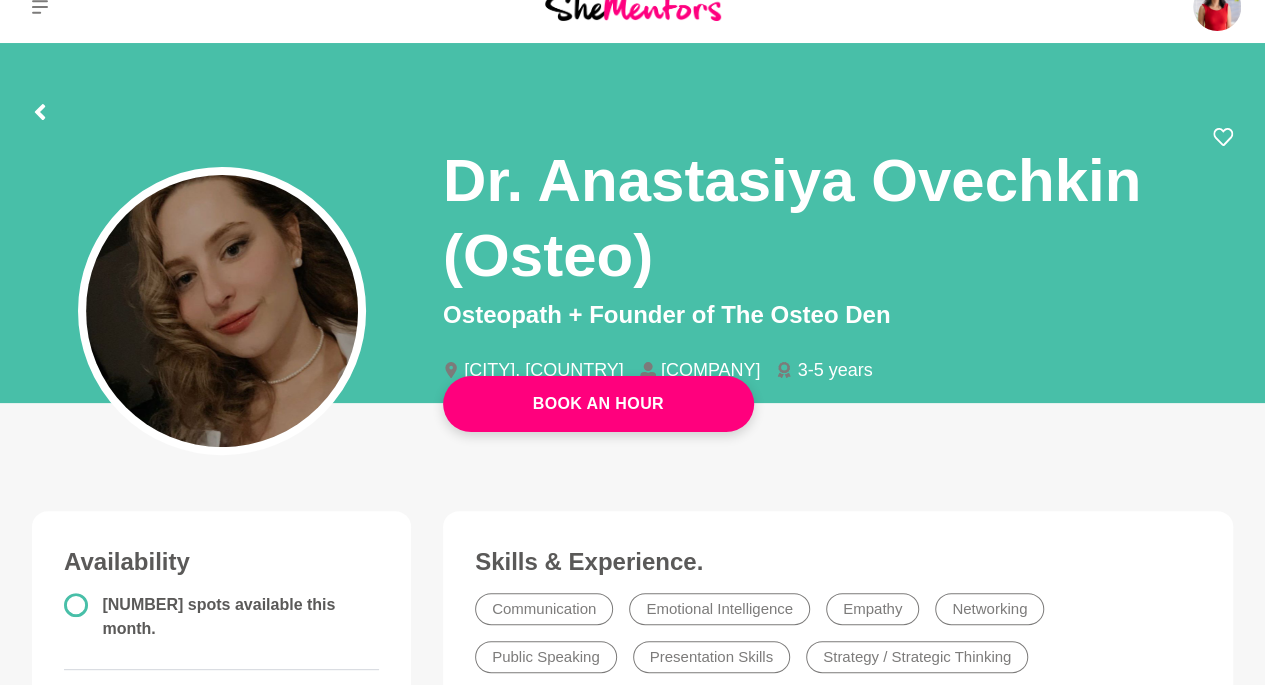 scroll, scrollTop: 0, scrollLeft: 0, axis: both 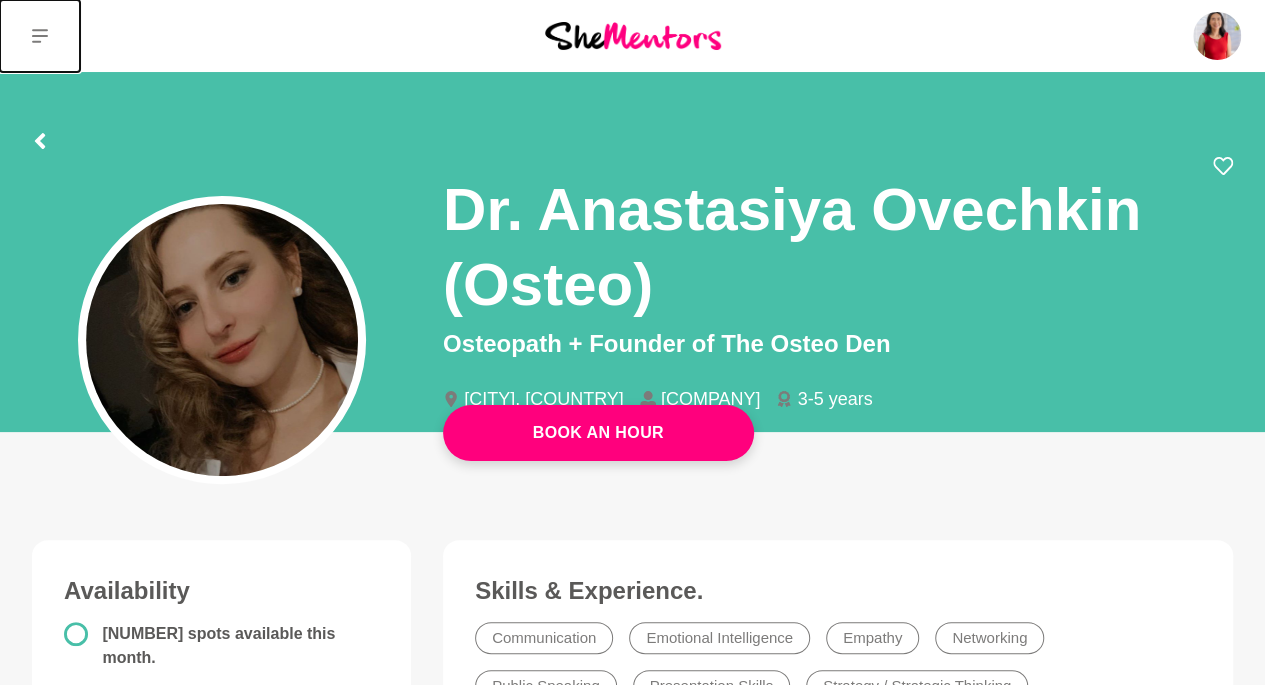 click 